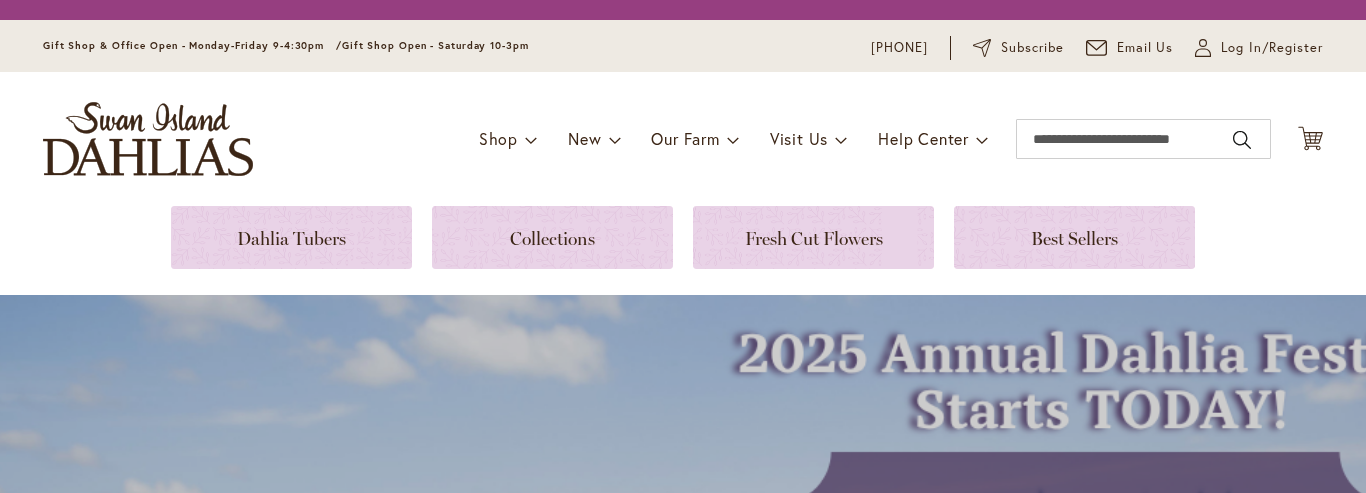 scroll, scrollTop: 0, scrollLeft: 0, axis: both 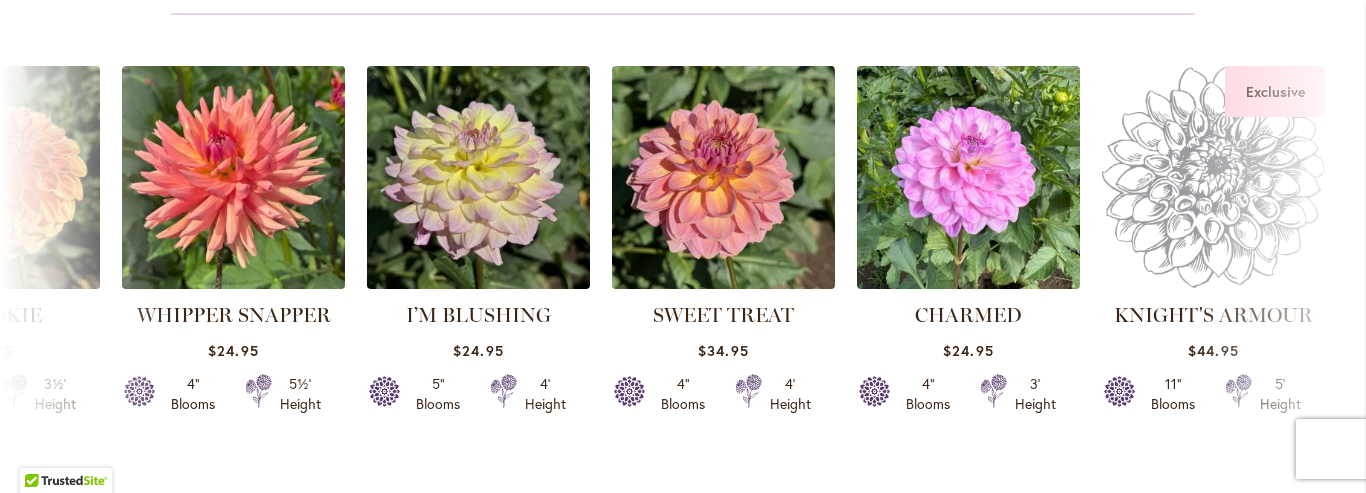 click on "INCREDIBALL
$24.95
5" Blooms
4' Height" at bounding box center [683, 250] 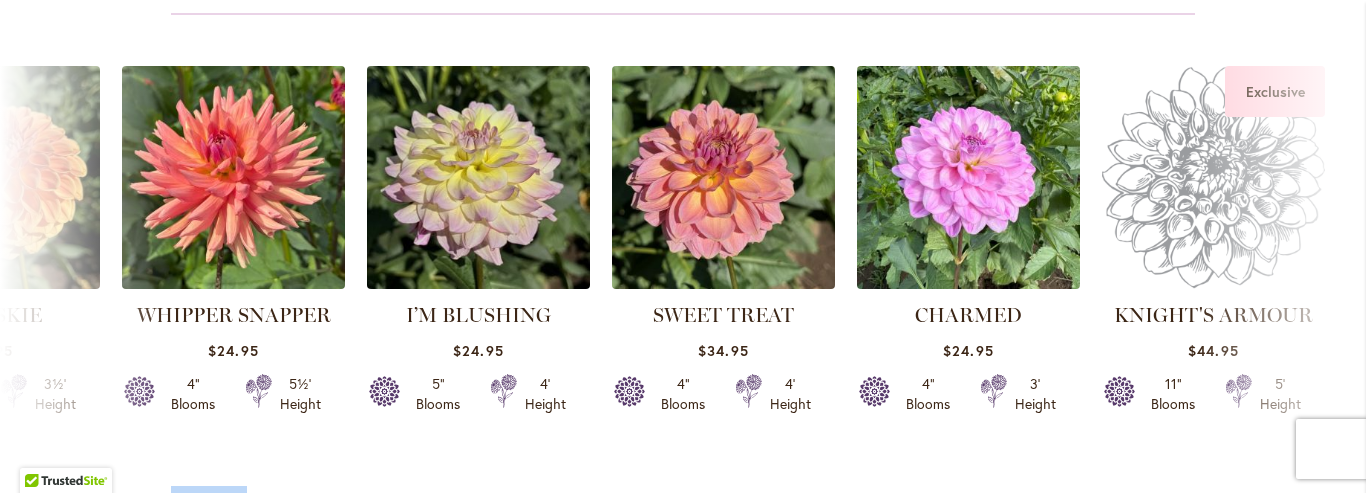 click on "INCREDIBALL
$24.95
5" Blooms
4' Height" at bounding box center (683, 250) 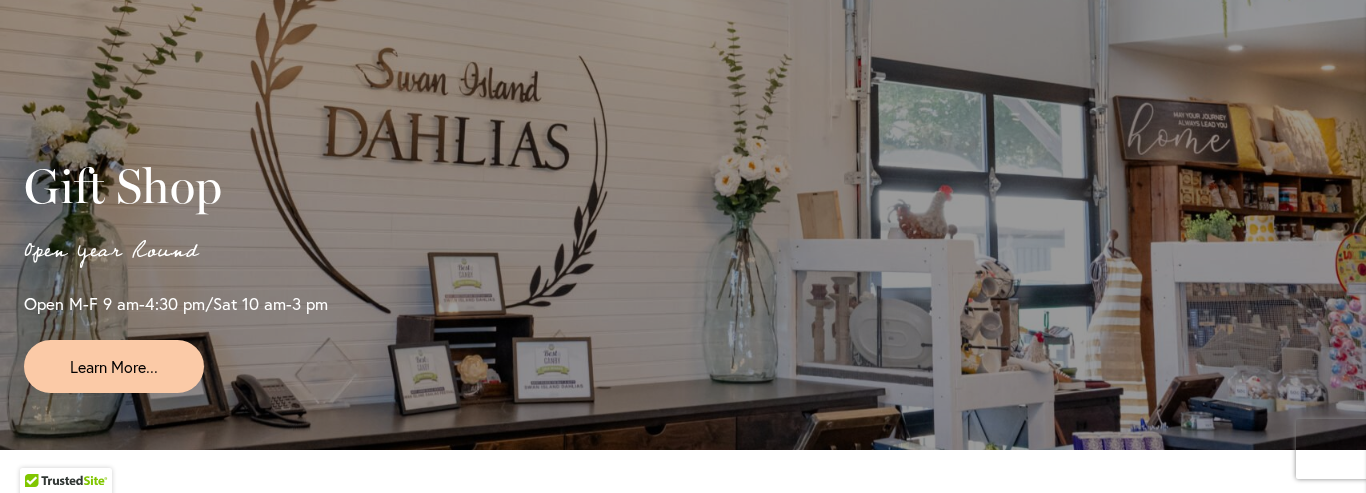 scroll, scrollTop: 4823, scrollLeft: 0, axis: vertical 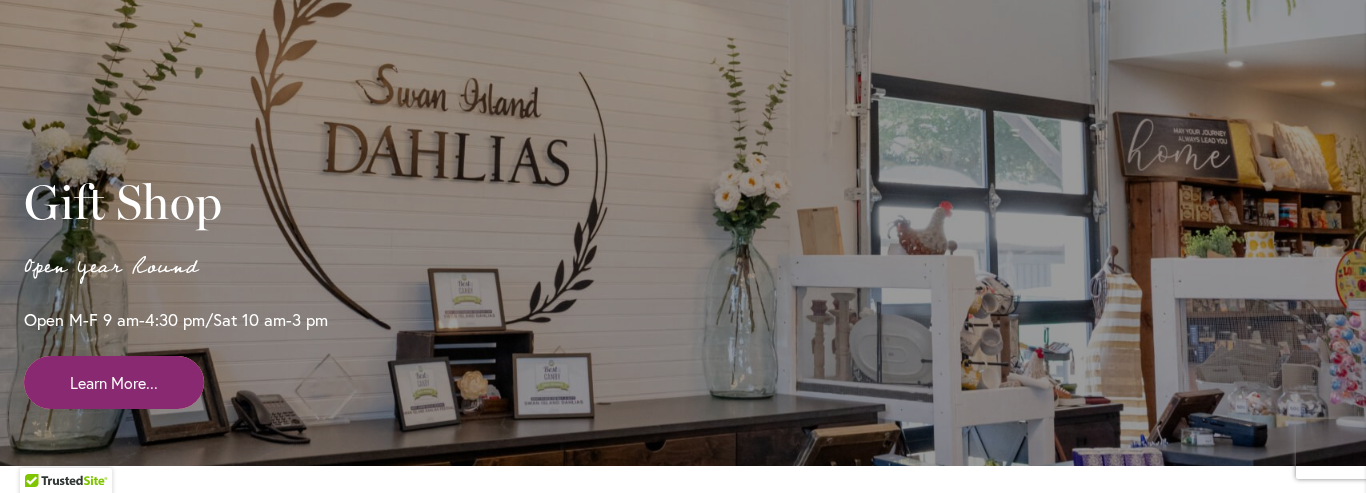 click on "Learn More..." at bounding box center [114, 382] 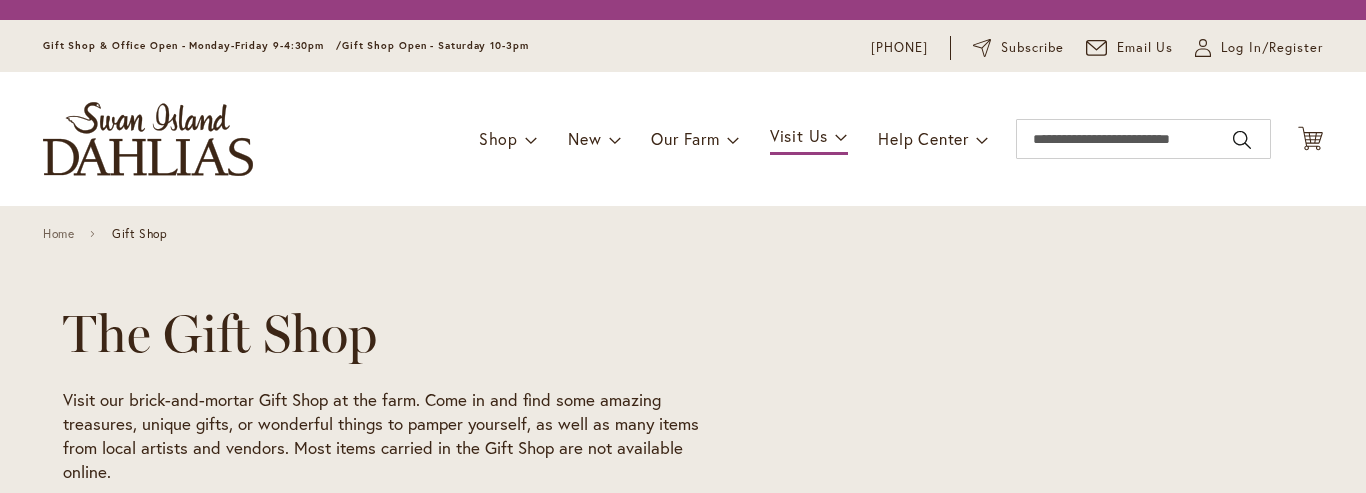 scroll, scrollTop: 0, scrollLeft: 0, axis: both 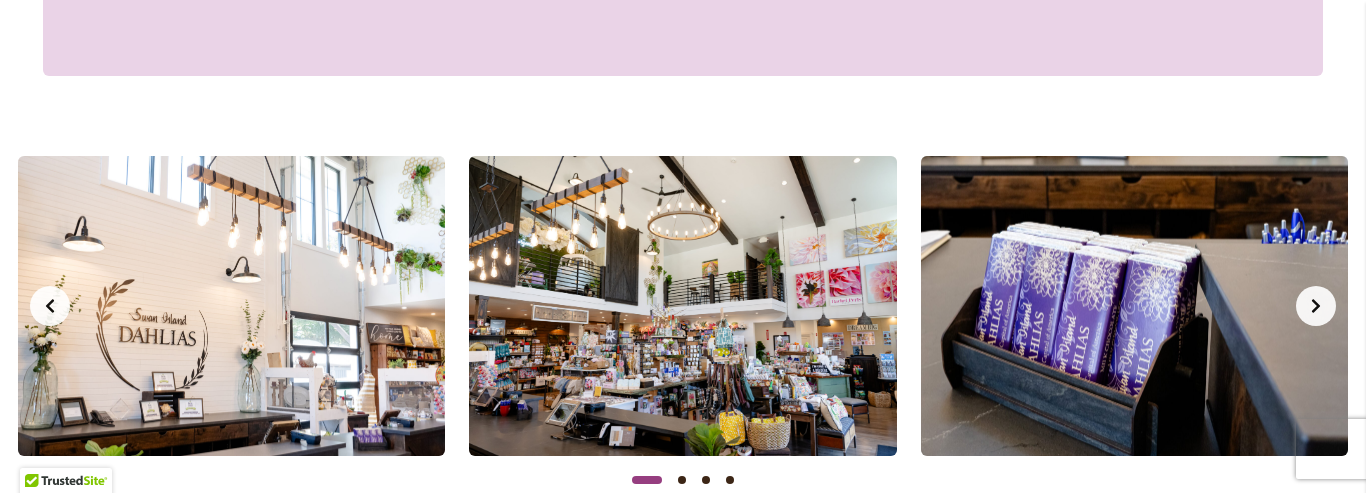 click 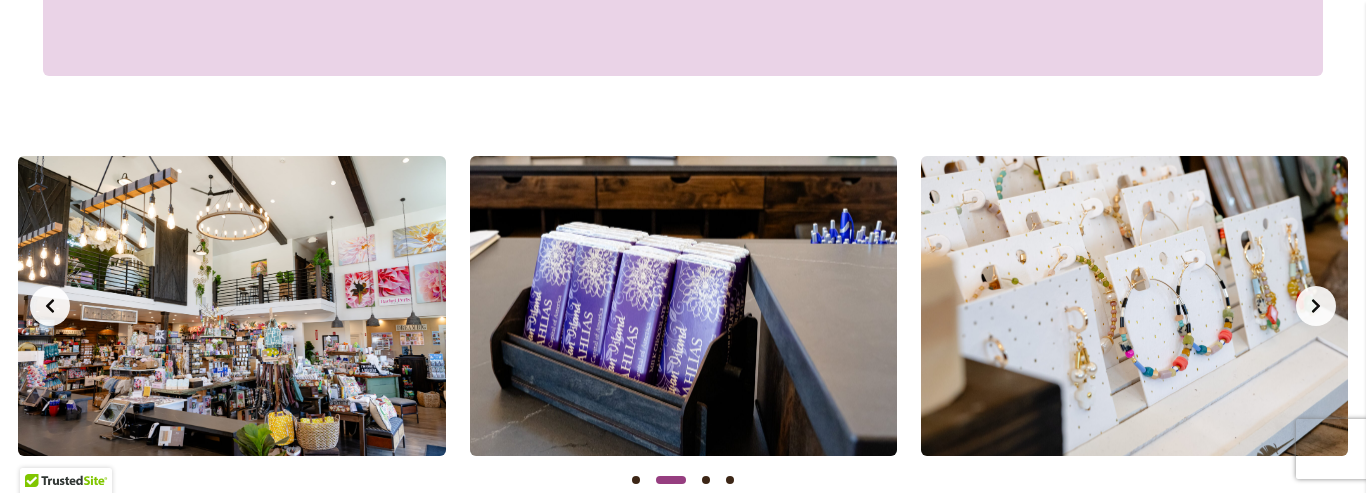 click 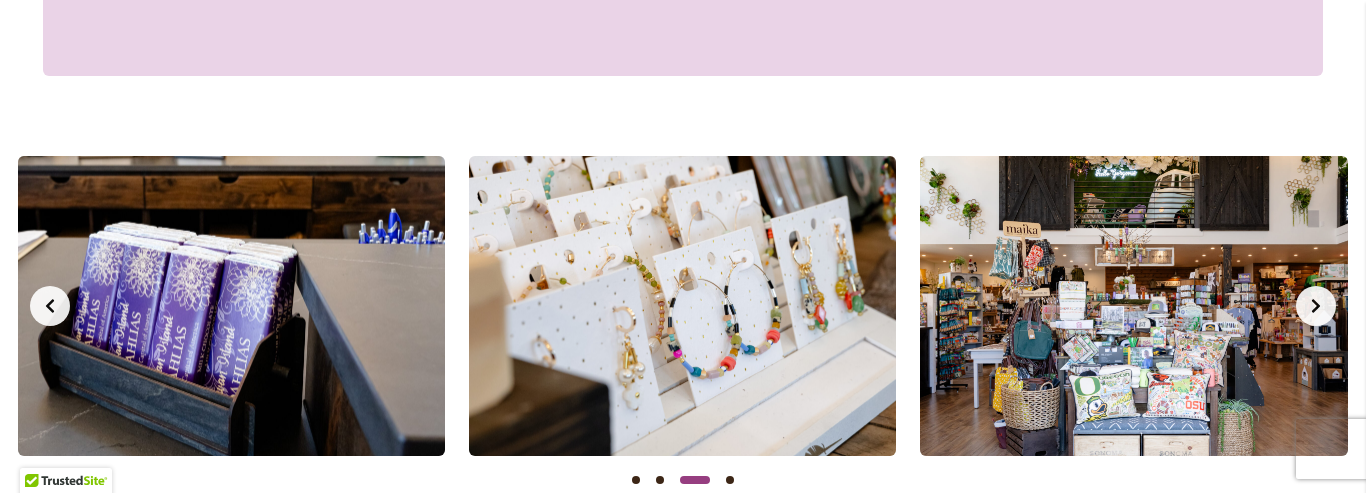 click 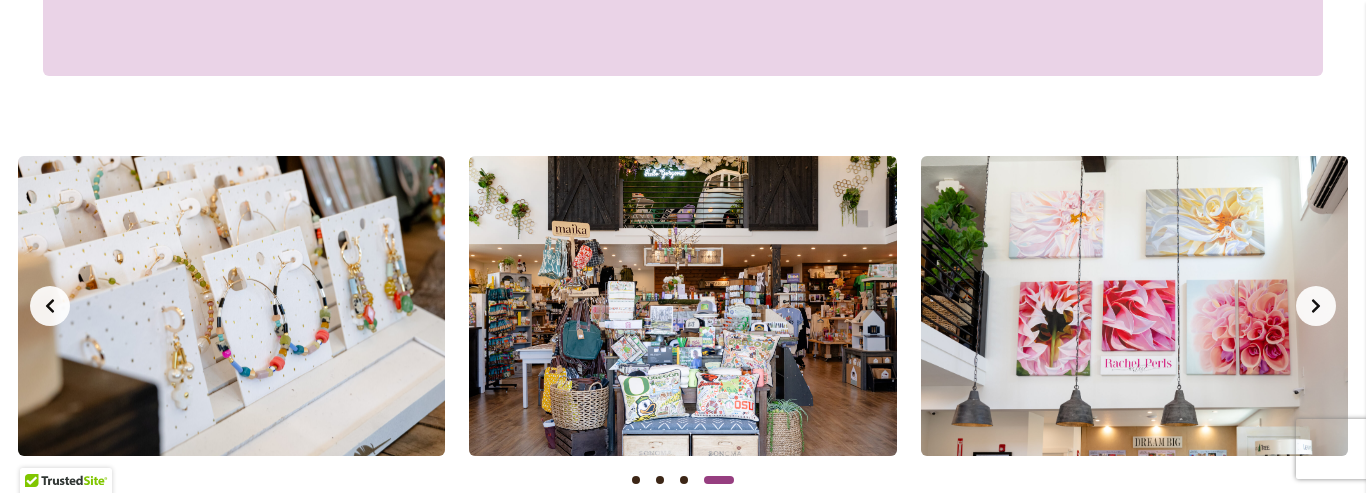 click 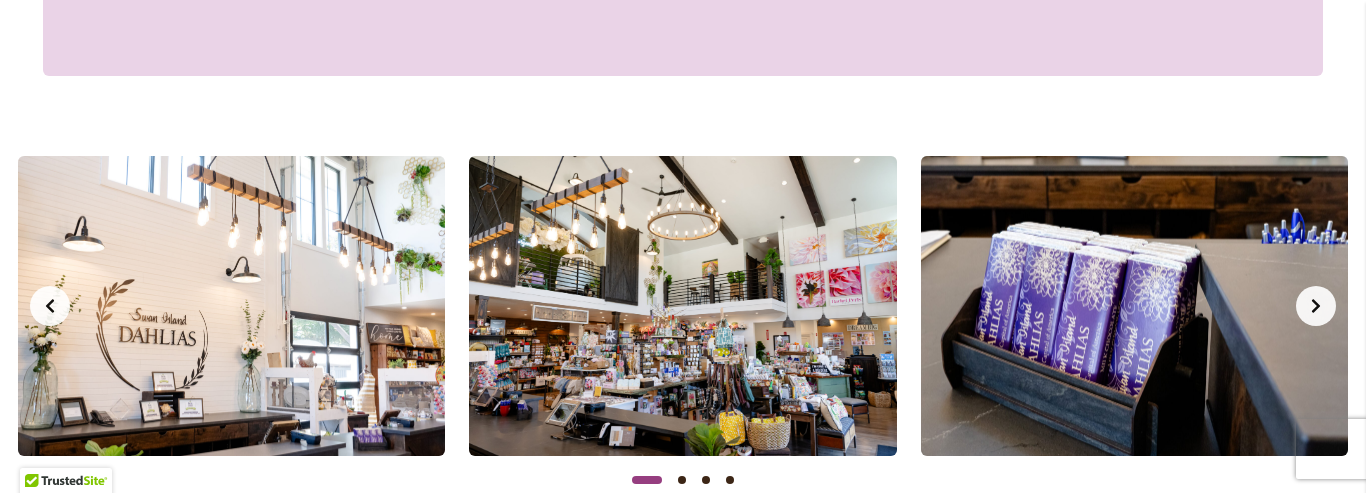 click at bounding box center [1134, 306] 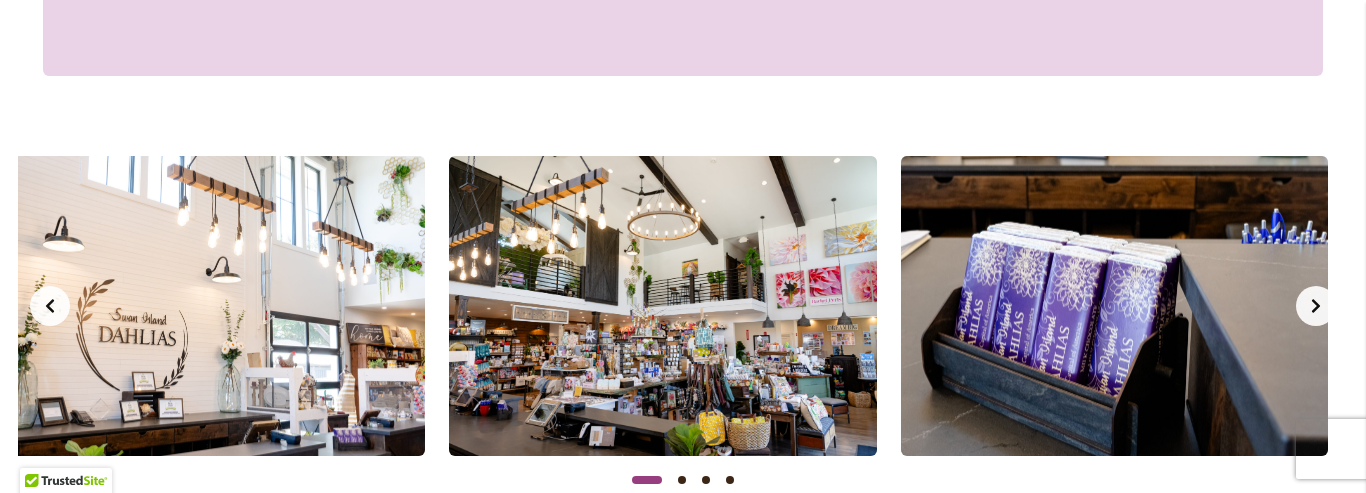 scroll, scrollTop: 0, scrollLeft: 18, axis: horizontal 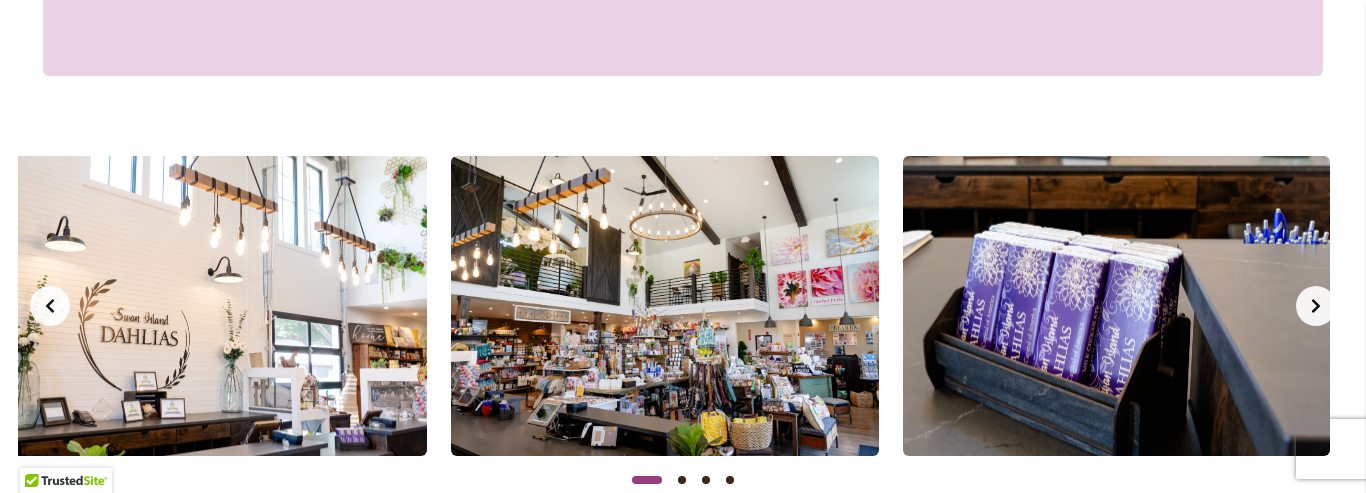 click at bounding box center (1116, 306) 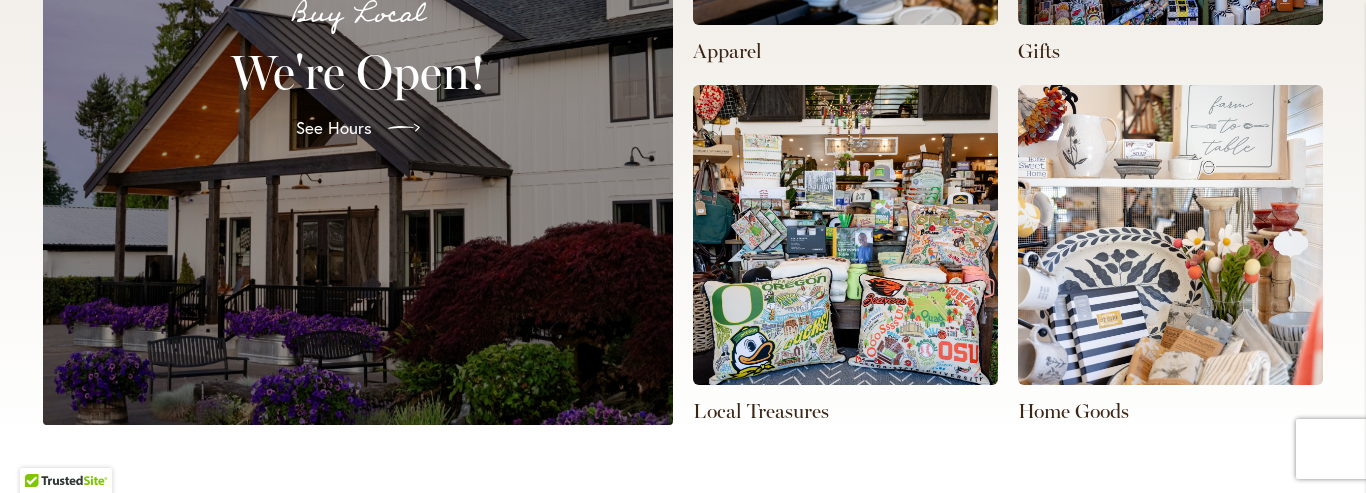 scroll, scrollTop: 802, scrollLeft: 0, axis: vertical 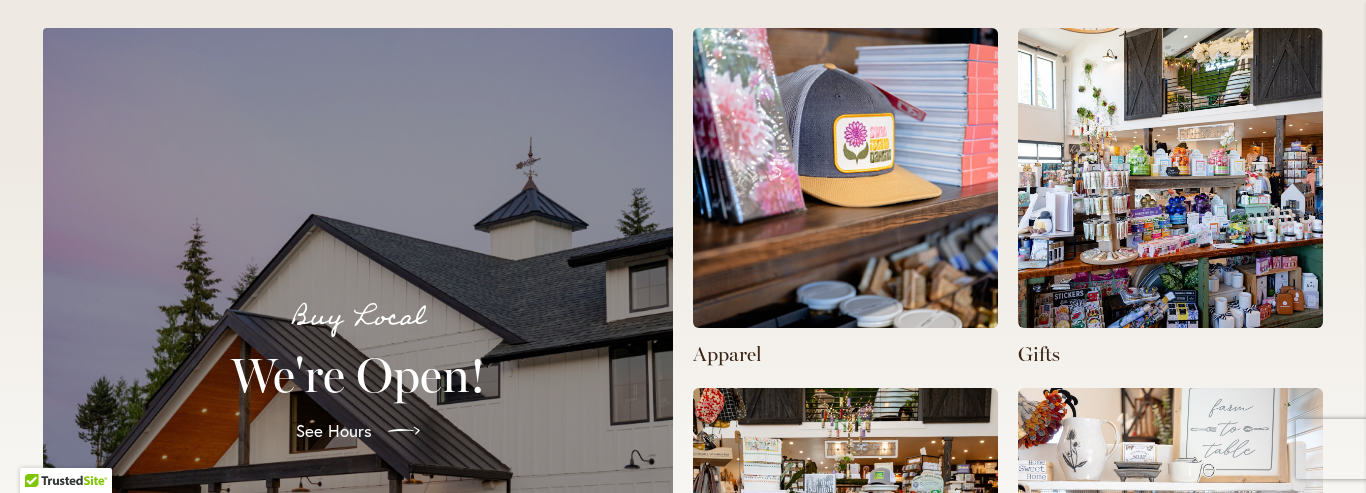 click at bounding box center (845, 178) 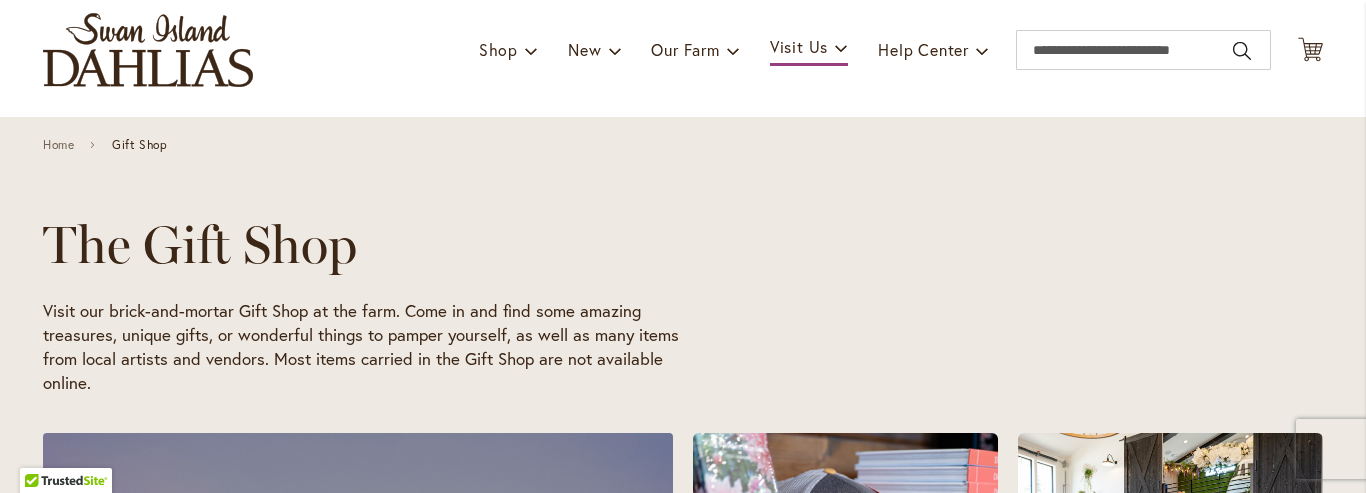 scroll, scrollTop: 113, scrollLeft: 0, axis: vertical 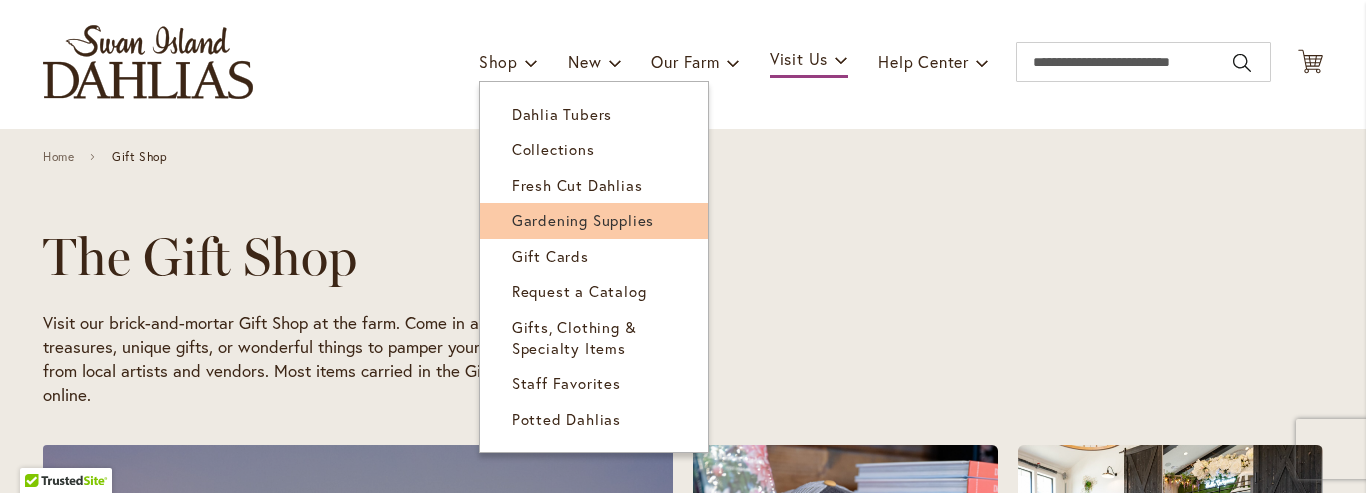 click on "Gardening Supplies" at bounding box center [583, 220] 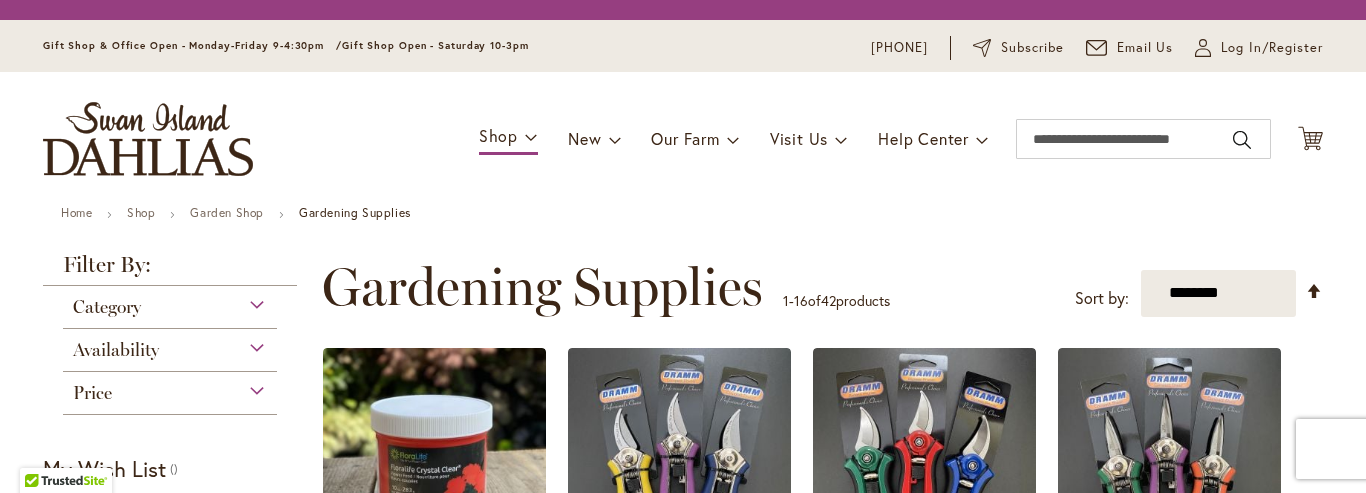 scroll, scrollTop: 0, scrollLeft: 0, axis: both 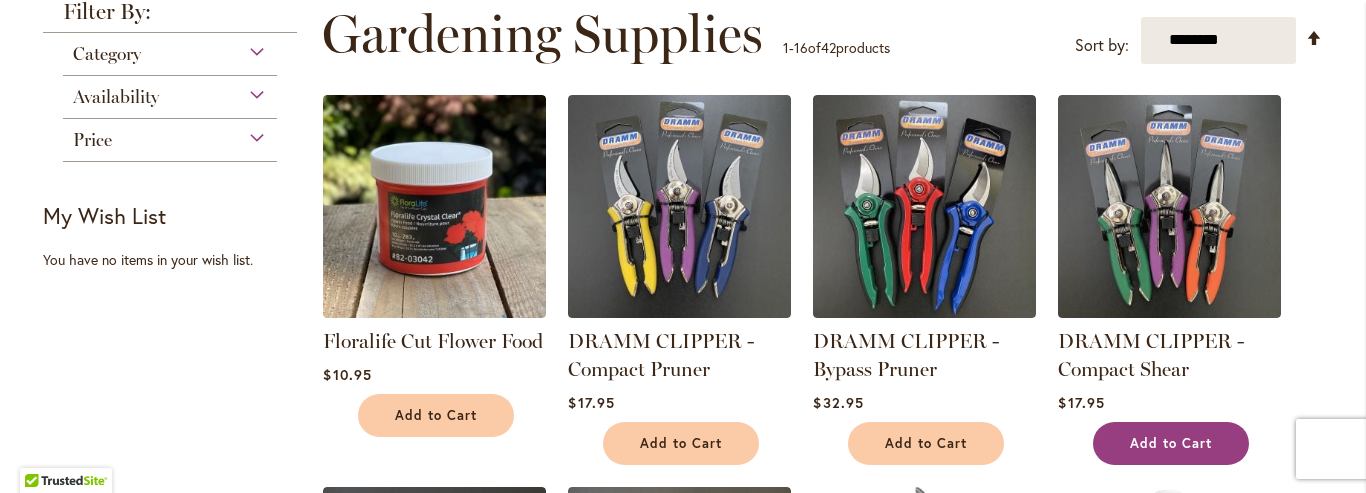 click on "Add to Cart" at bounding box center (1171, 443) 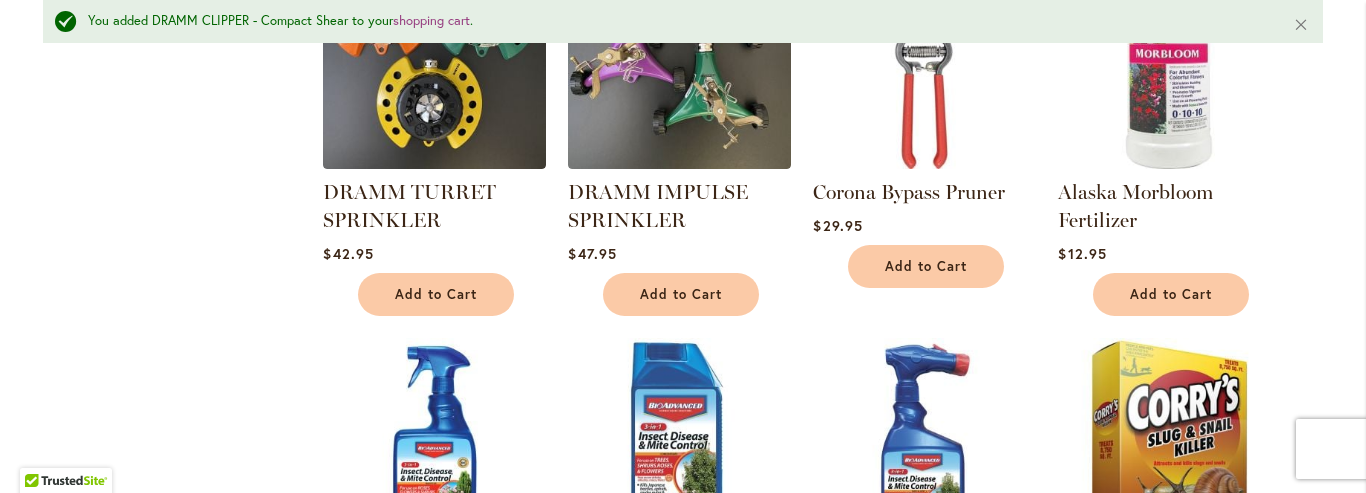 scroll, scrollTop: 866, scrollLeft: 0, axis: vertical 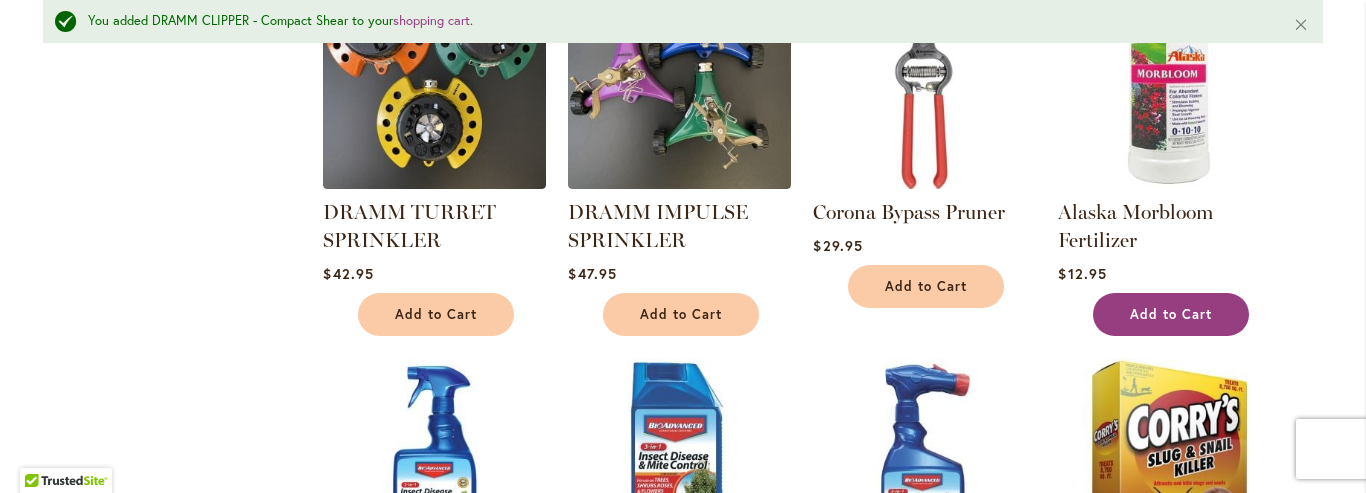 click on "Add to Cart" at bounding box center (1171, 314) 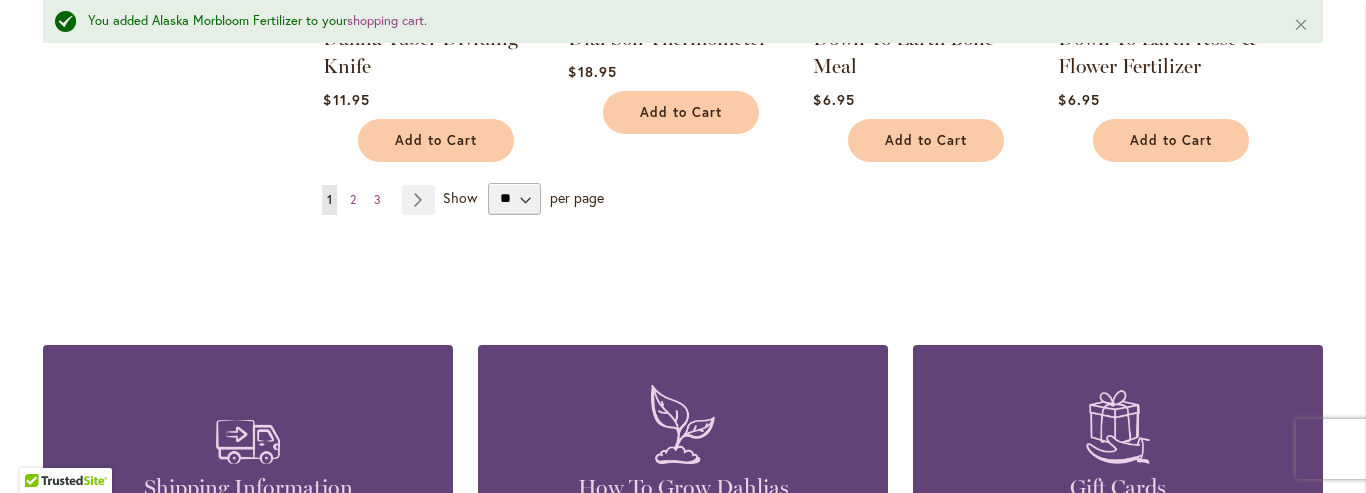 scroll, scrollTop: 1829, scrollLeft: 0, axis: vertical 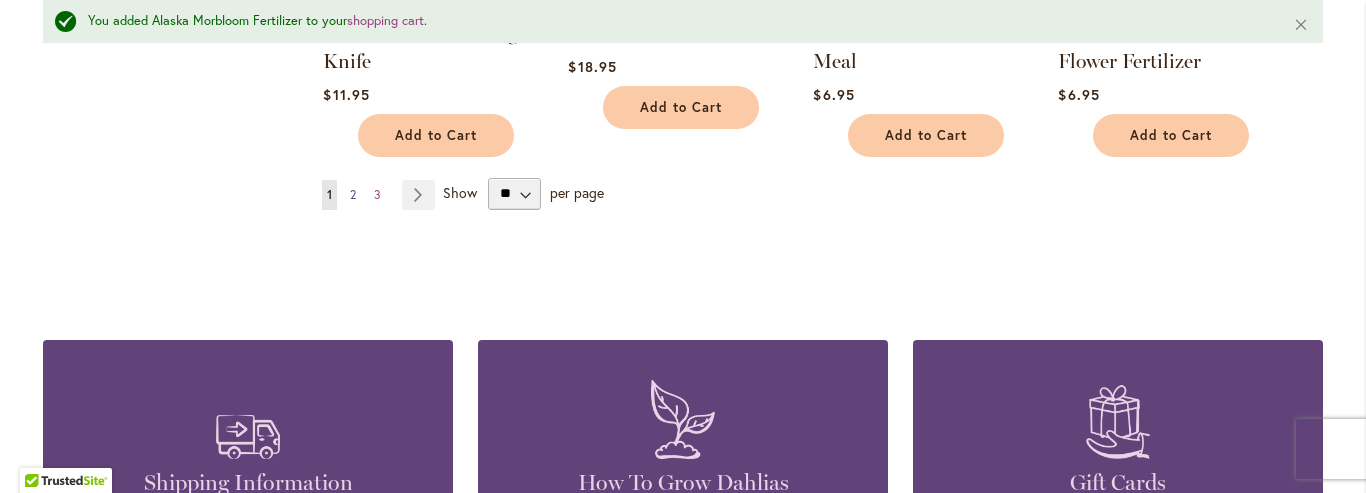 click on "2" at bounding box center [353, 194] 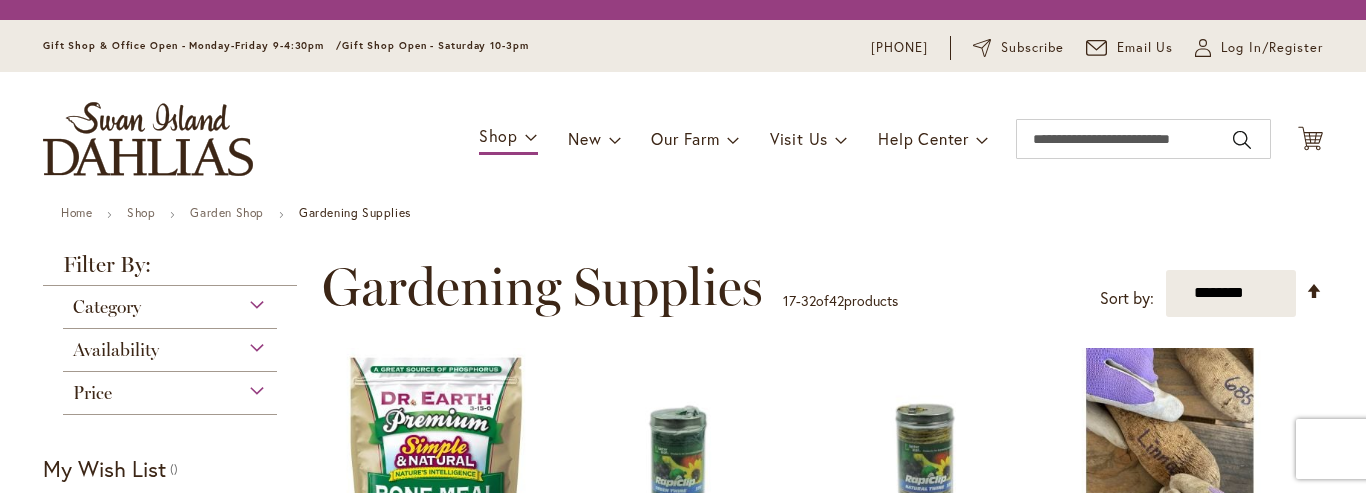 scroll, scrollTop: 0, scrollLeft: 0, axis: both 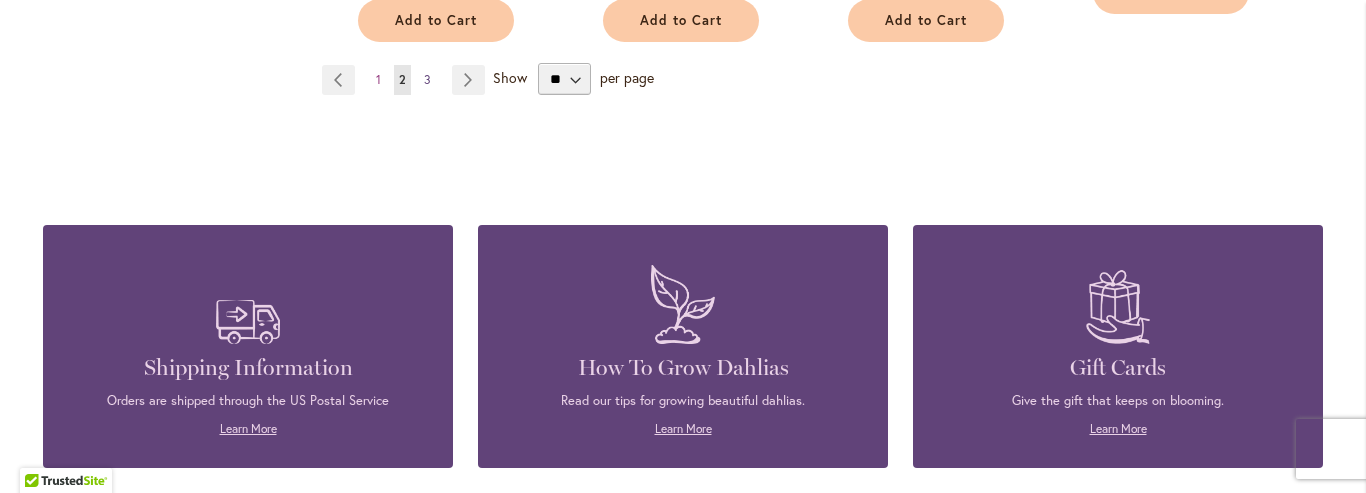 click on "3" at bounding box center (427, 79) 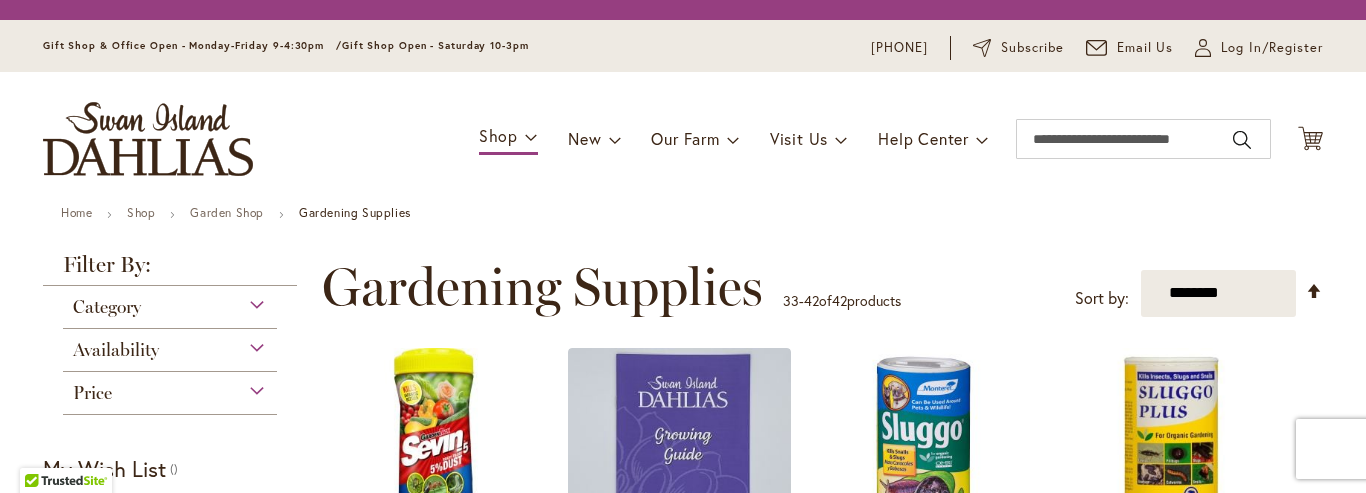 scroll, scrollTop: 0, scrollLeft: 0, axis: both 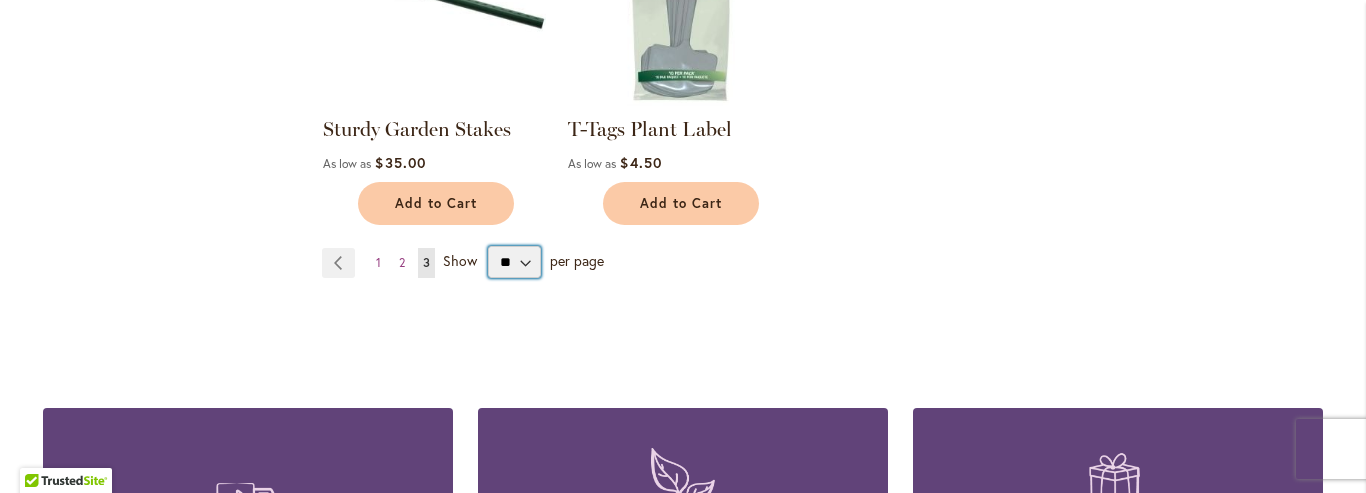 click on "**
**
**
**" at bounding box center [514, 262] 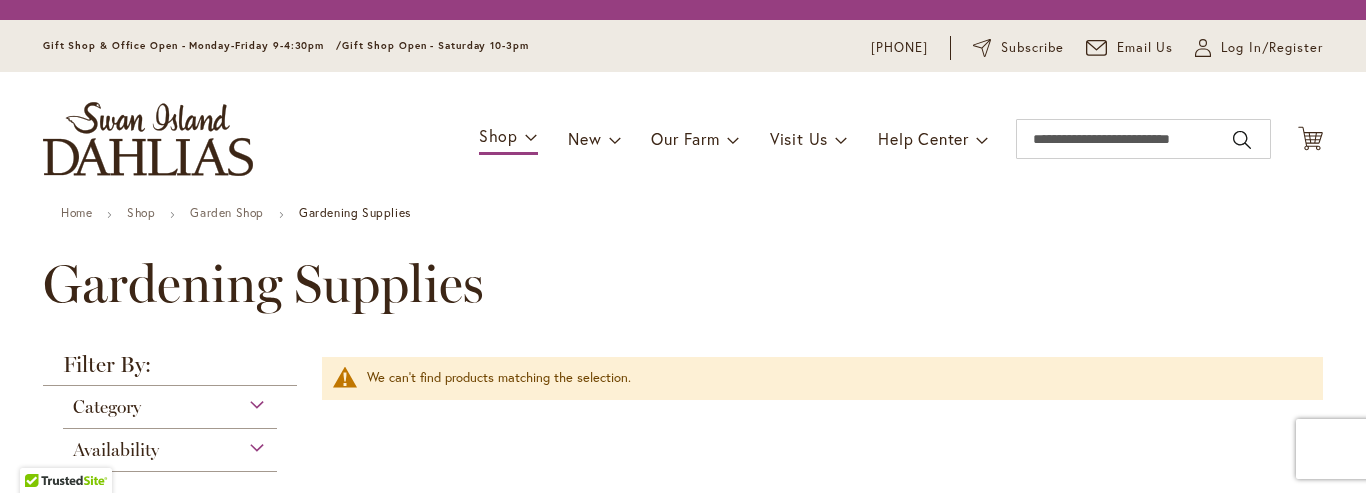 scroll, scrollTop: 0, scrollLeft: 0, axis: both 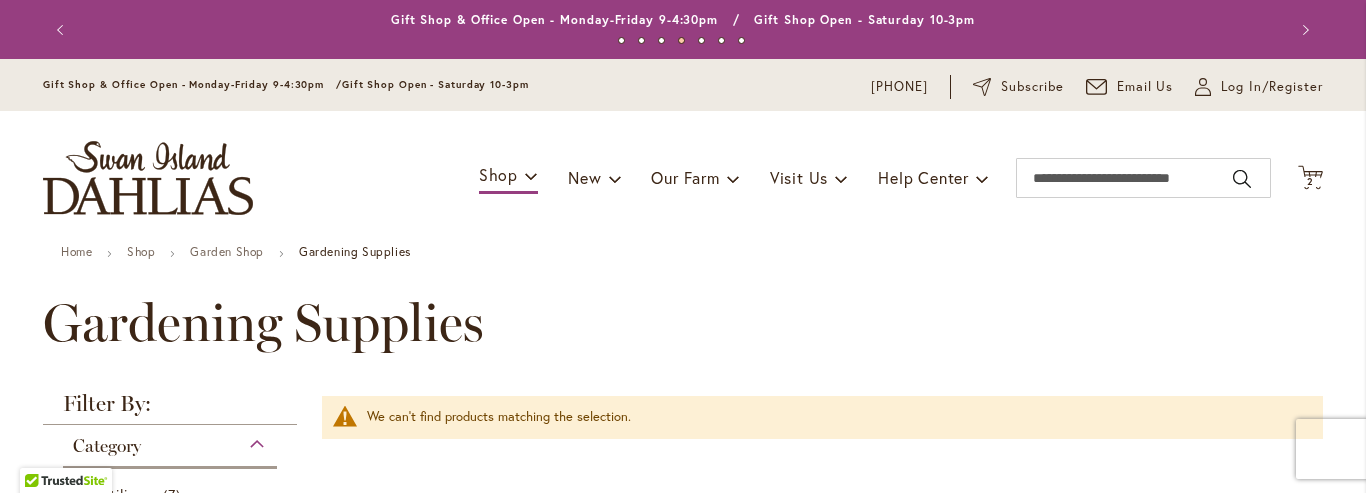 click on "Home
Shop
Garden Shop
Gardening Supplies
Gardening Supplies
Filter by:
Filter By:
Category" at bounding box center [683, 805] 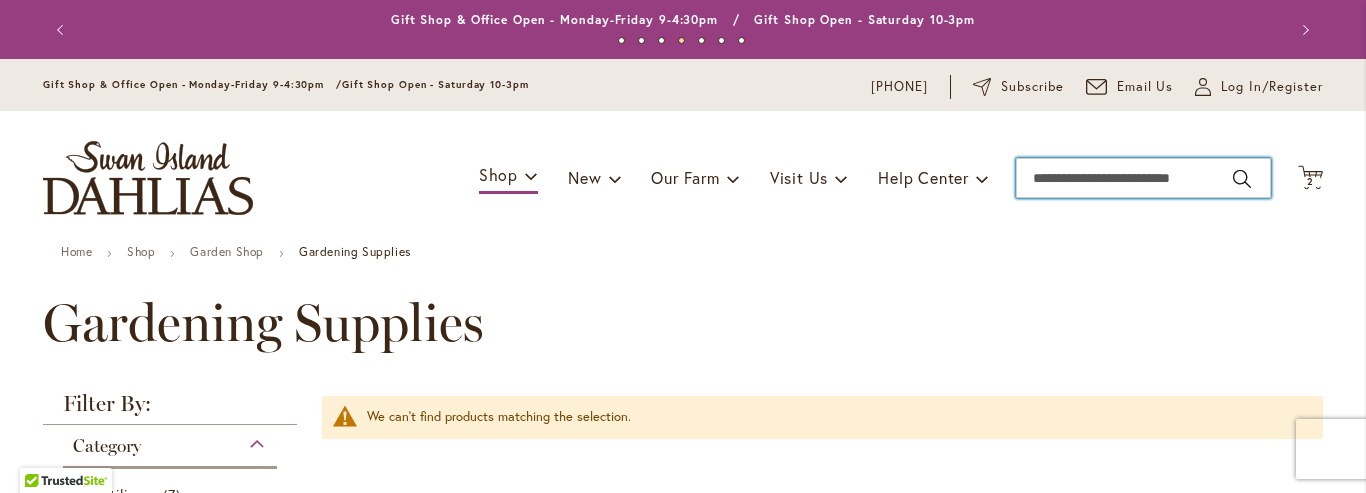 click on "Search" at bounding box center [1143, 178] 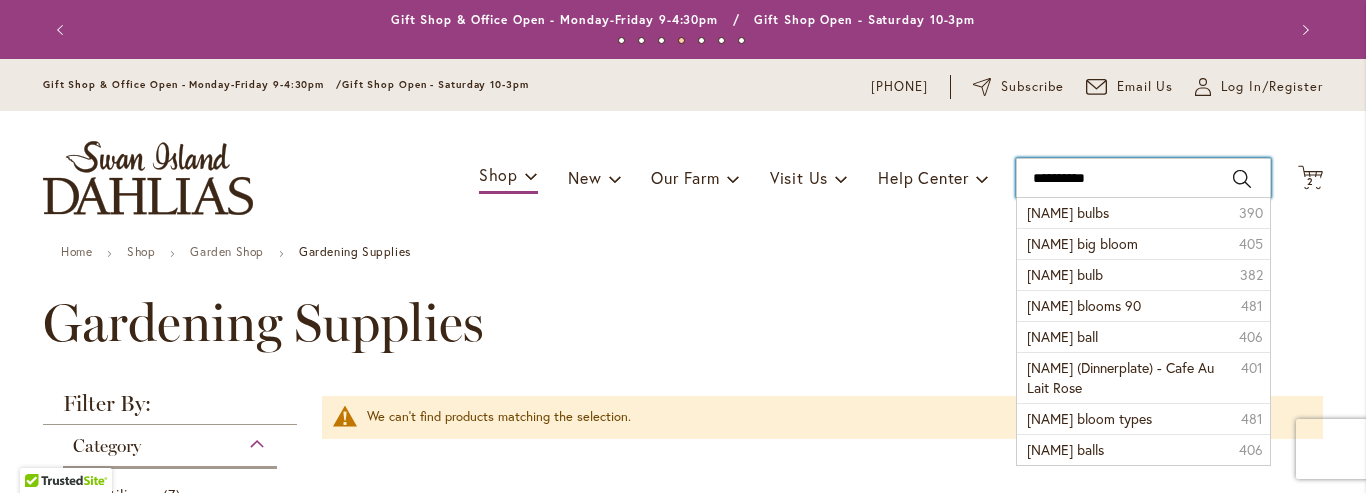 type on "**********" 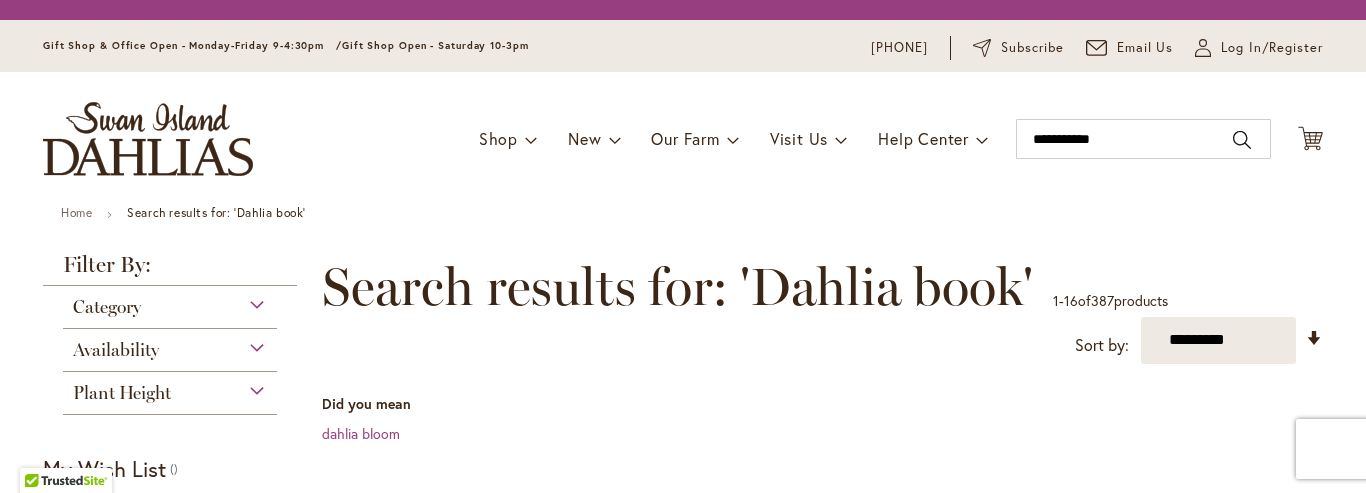 scroll, scrollTop: 0, scrollLeft: 0, axis: both 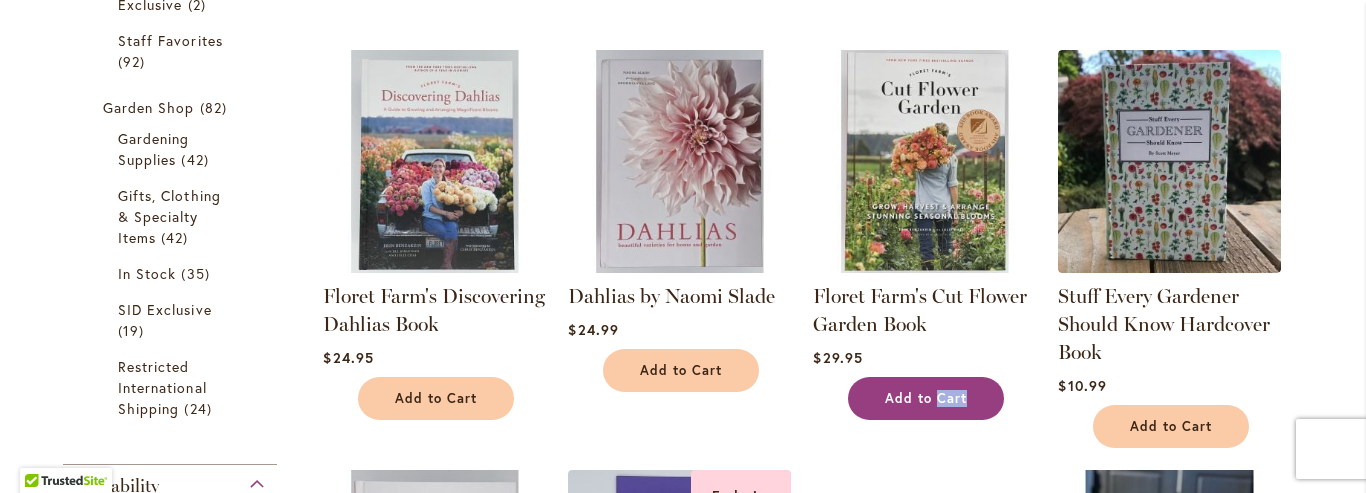 click on "Add to Cart" at bounding box center (926, 398) 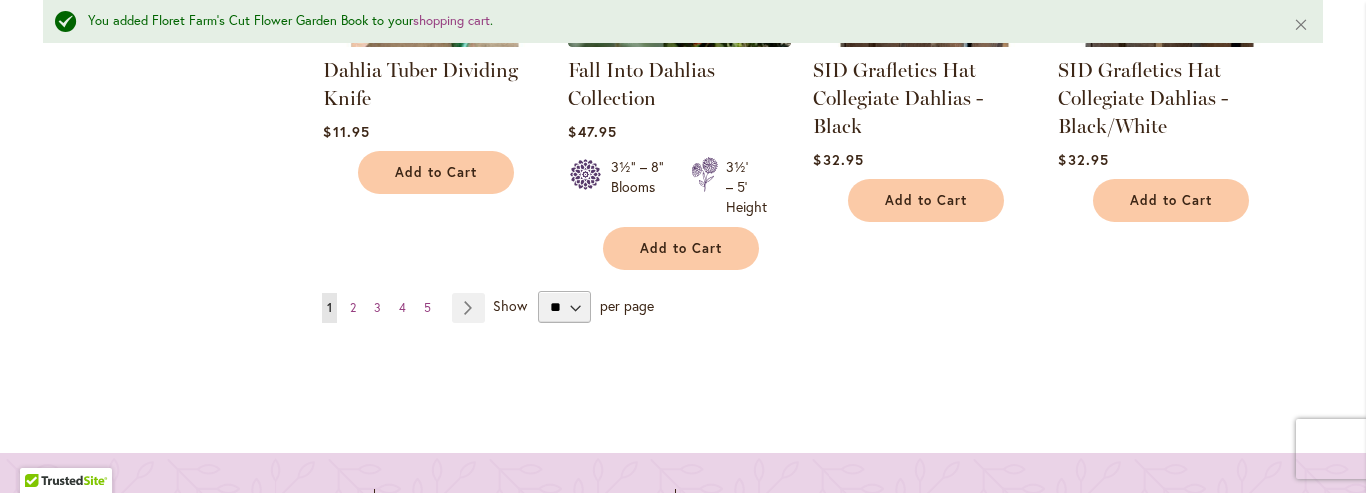 scroll, scrollTop: 2185, scrollLeft: 0, axis: vertical 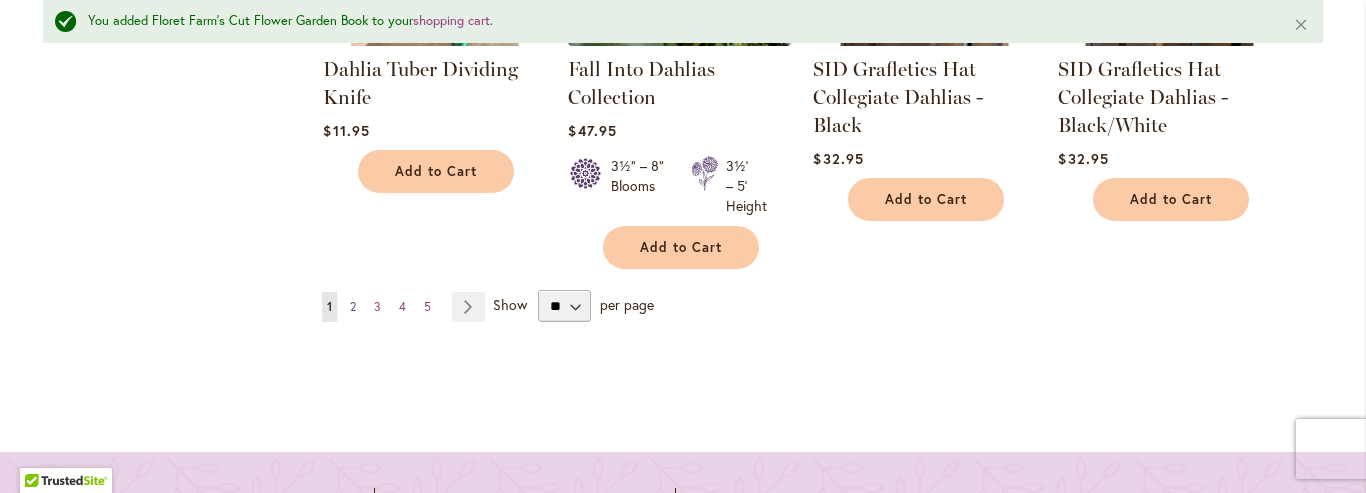 click on "2" at bounding box center [353, 306] 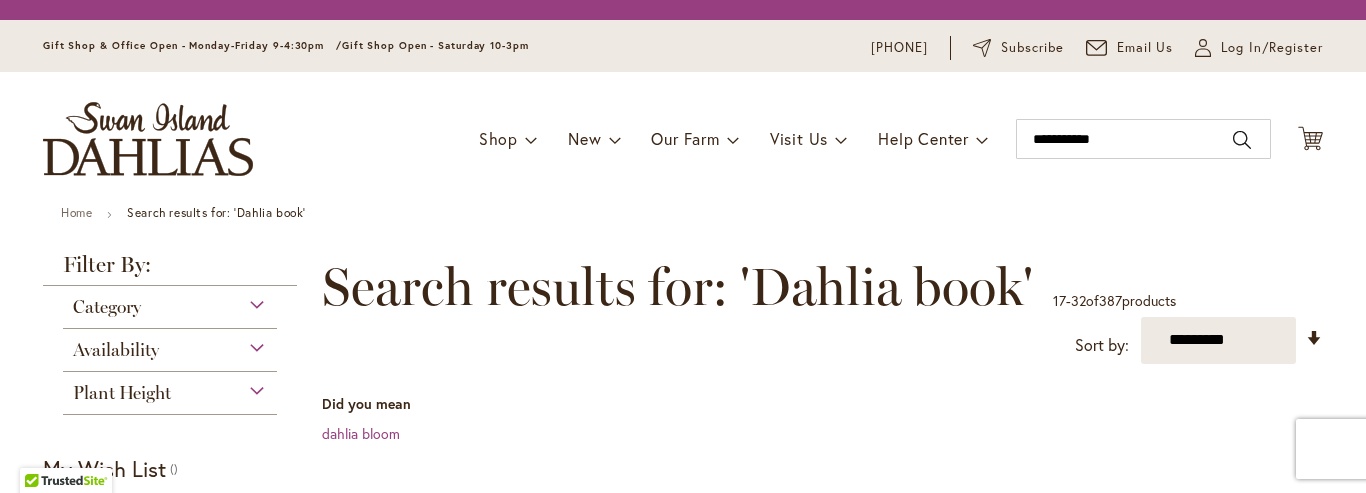 scroll, scrollTop: 0, scrollLeft: 0, axis: both 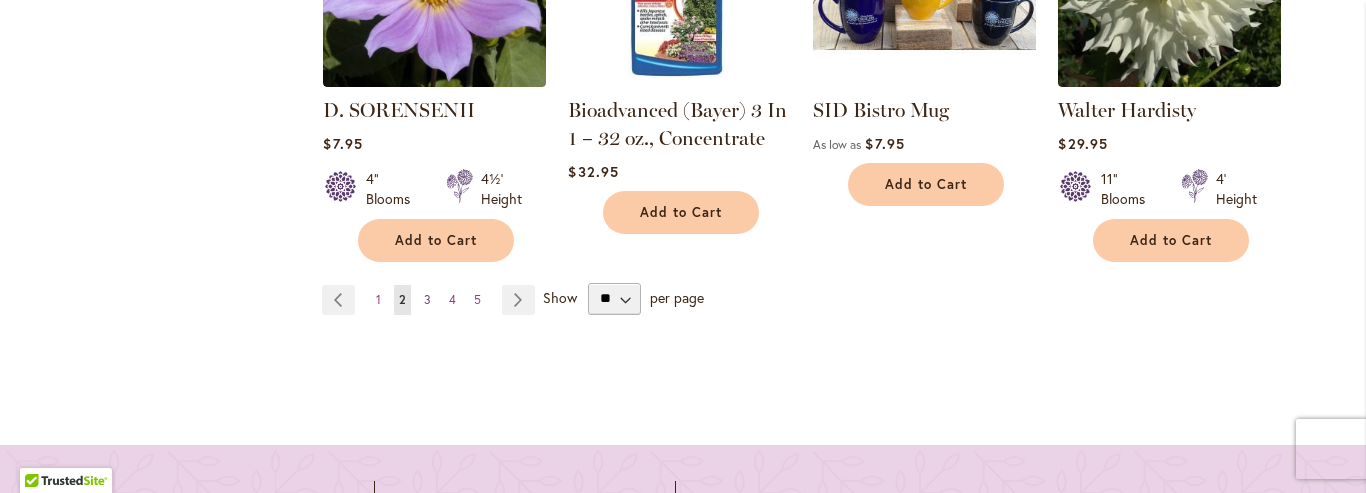 click on "3" at bounding box center [427, 299] 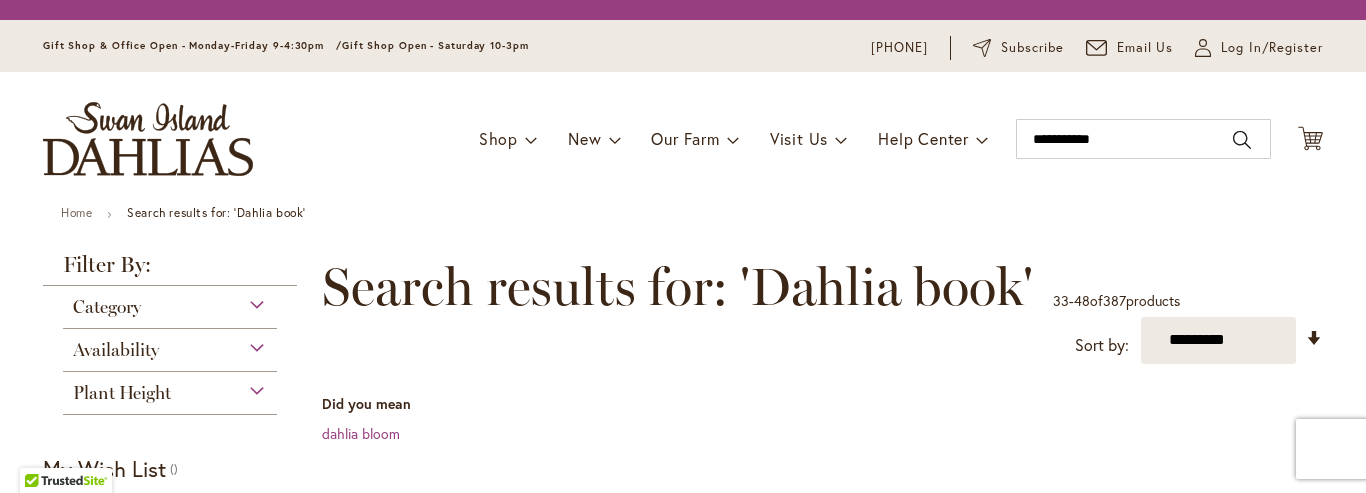 scroll, scrollTop: 0, scrollLeft: 0, axis: both 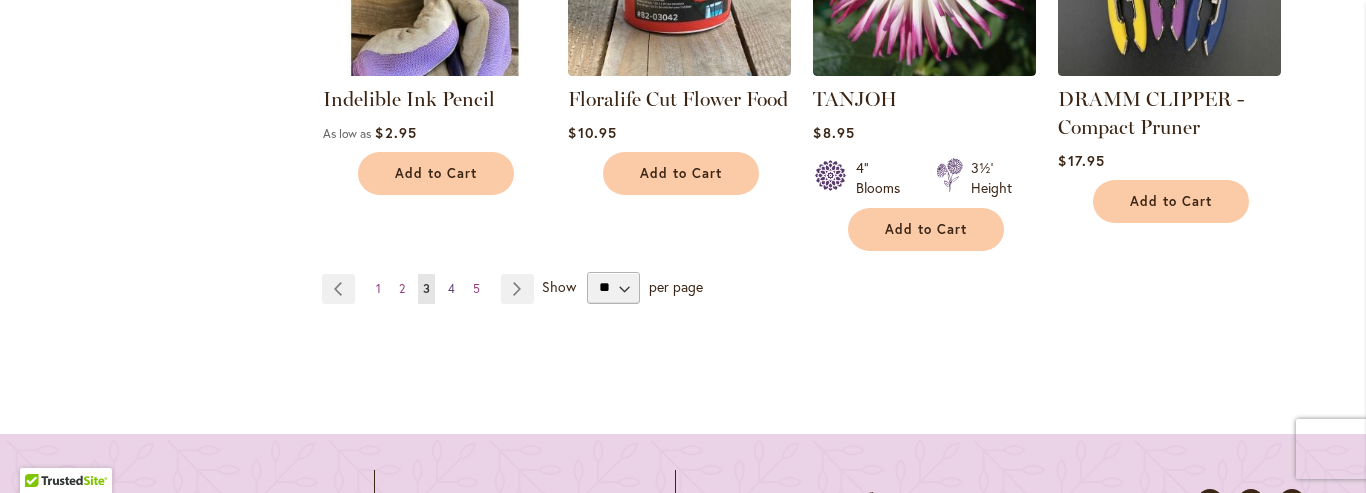 click on "4" at bounding box center (451, 288) 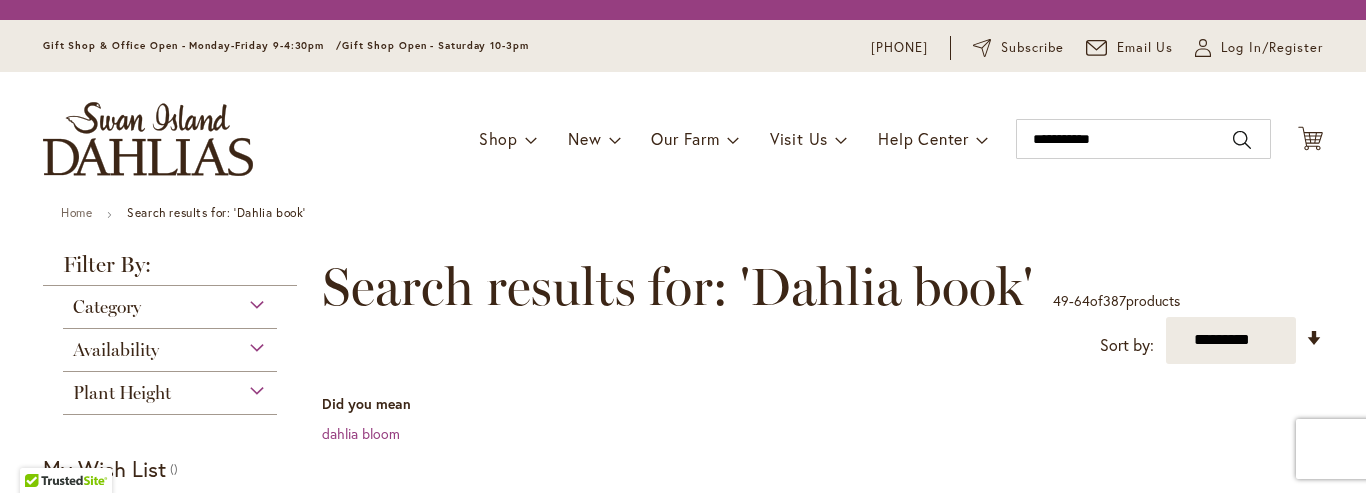 scroll, scrollTop: 0, scrollLeft: 0, axis: both 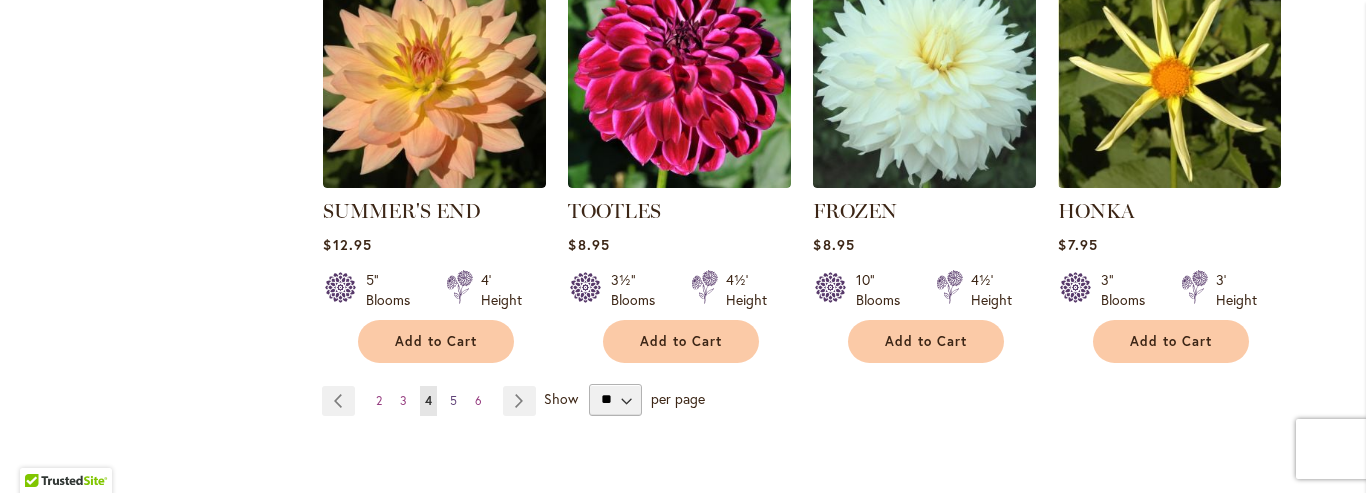click on "5" at bounding box center [453, 400] 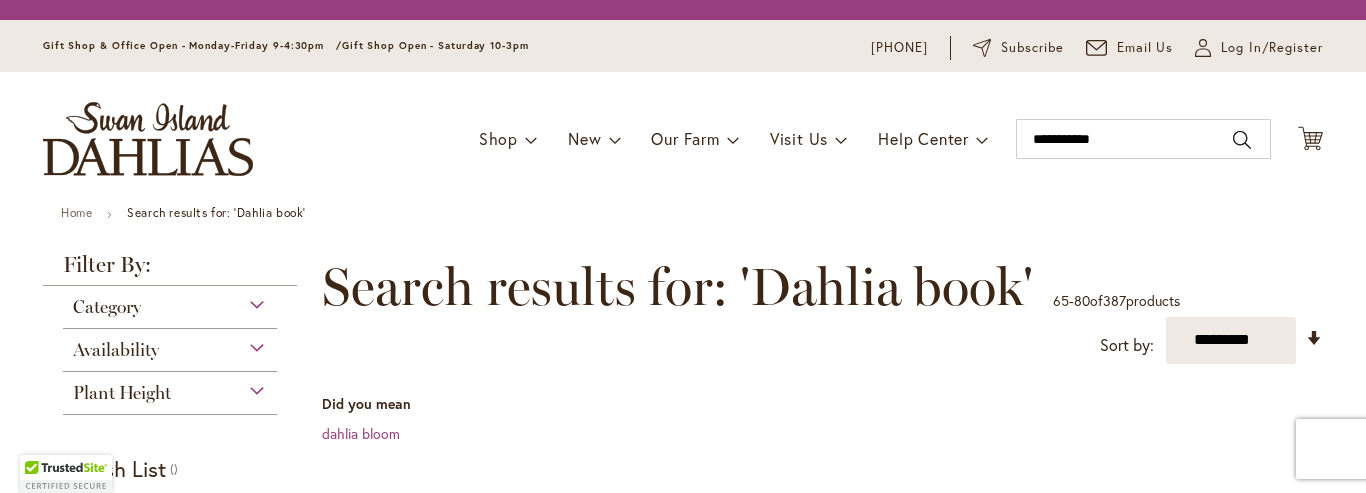 scroll, scrollTop: 0, scrollLeft: 0, axis: both 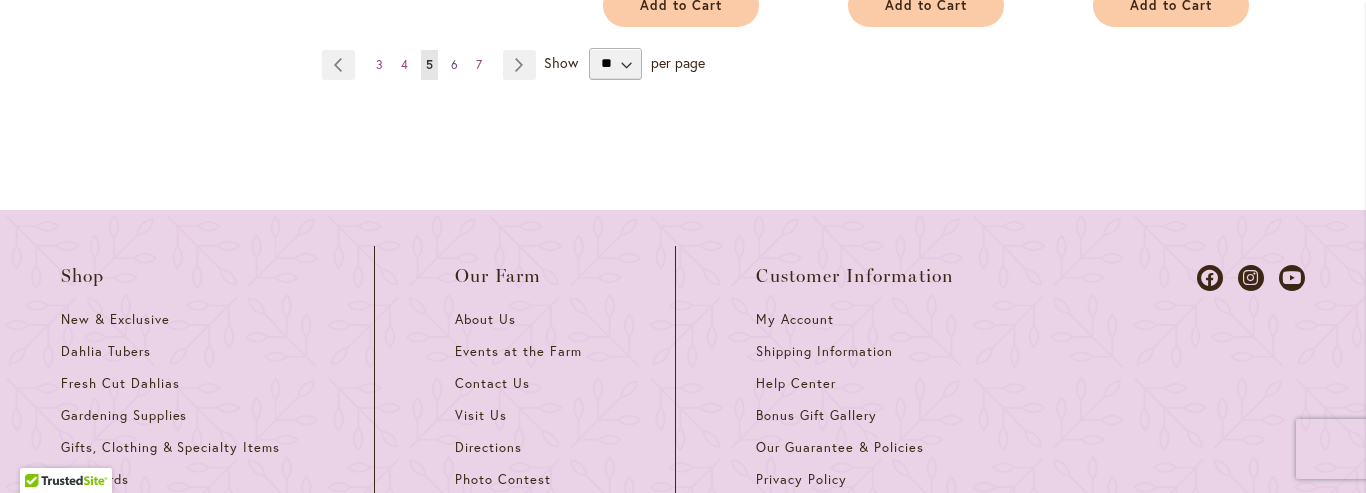 click on "6" at bounding box center (454, 64) 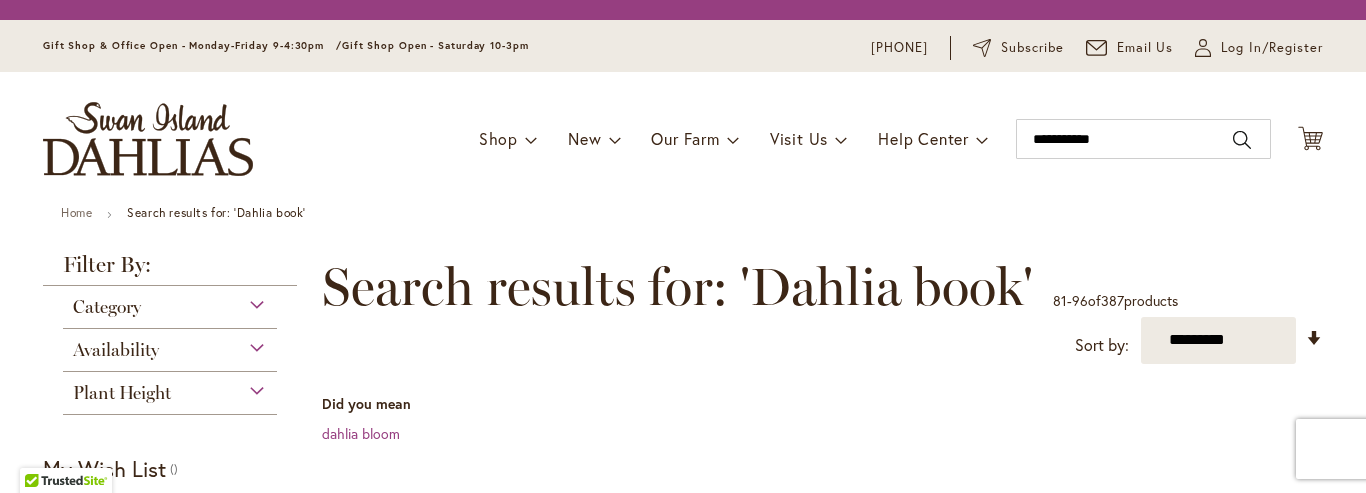 scroll, scrollTop: 0, scrollLeft: 0, axis: both 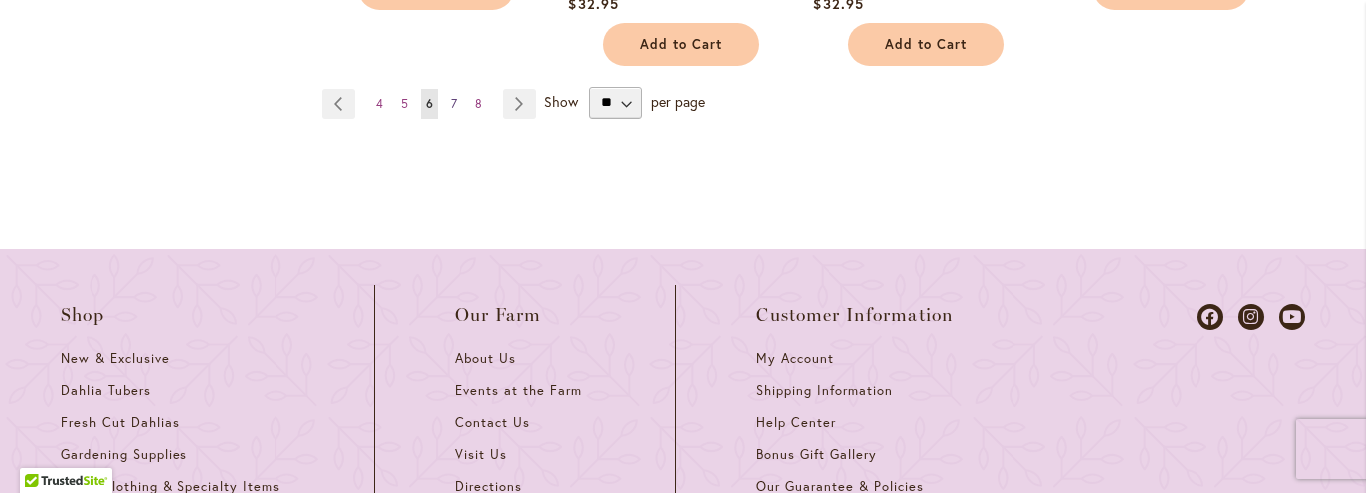 click on "7" at bounding box center (454, 103) 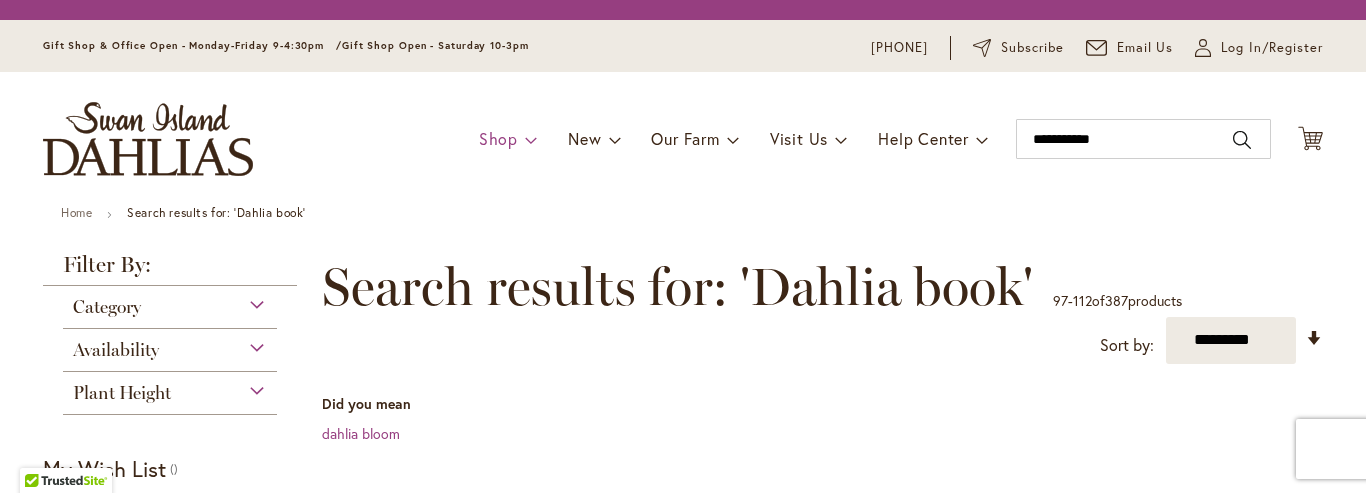 scroll, scrollTop: 0, scrollLeft: 0, axis: both 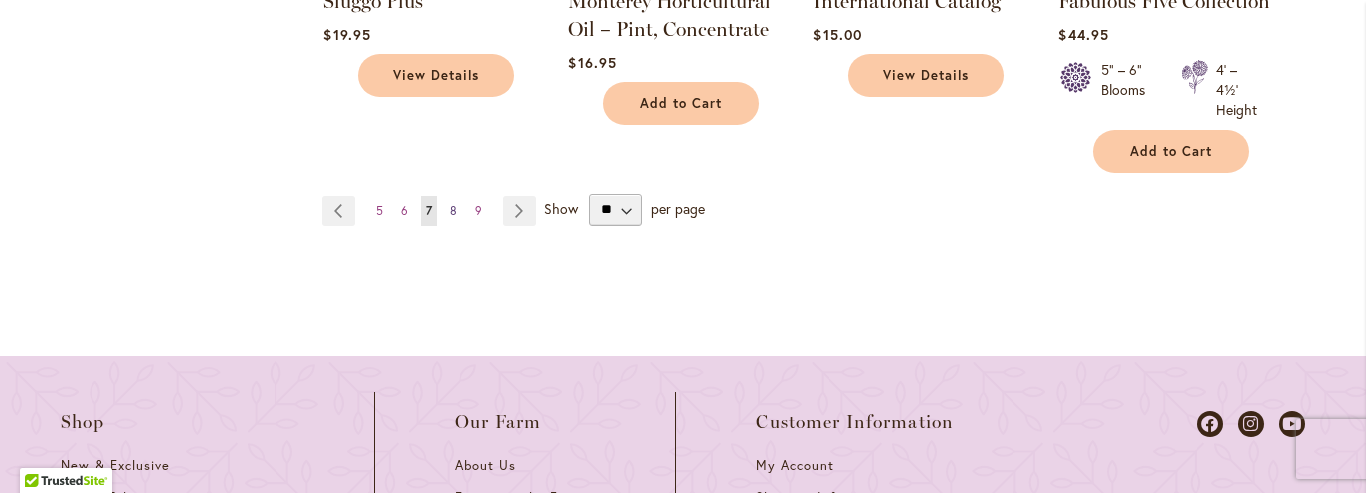 click on "8" at bounding box center (453, 210) 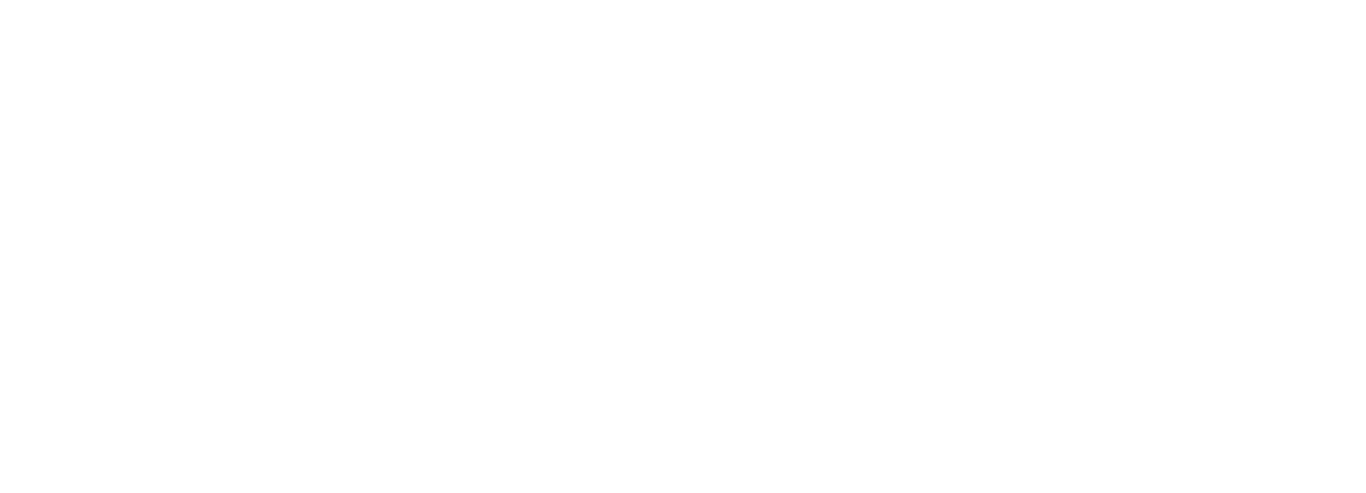 scroll, scrollTop: 0, scrollLeft: 0, axis: both 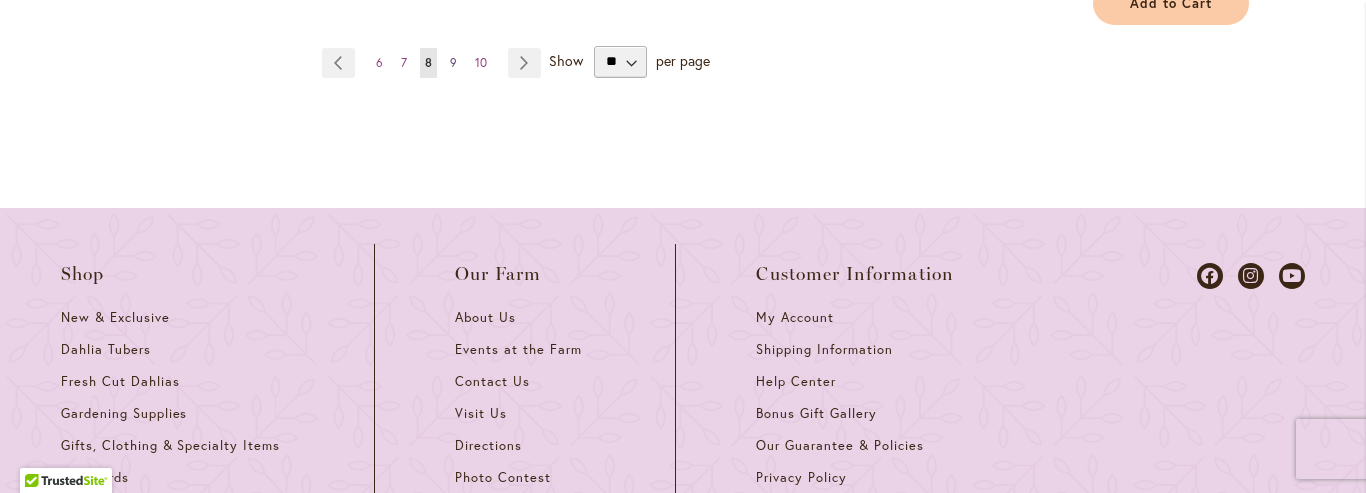 click on "9" at bounding box center (453, 62) 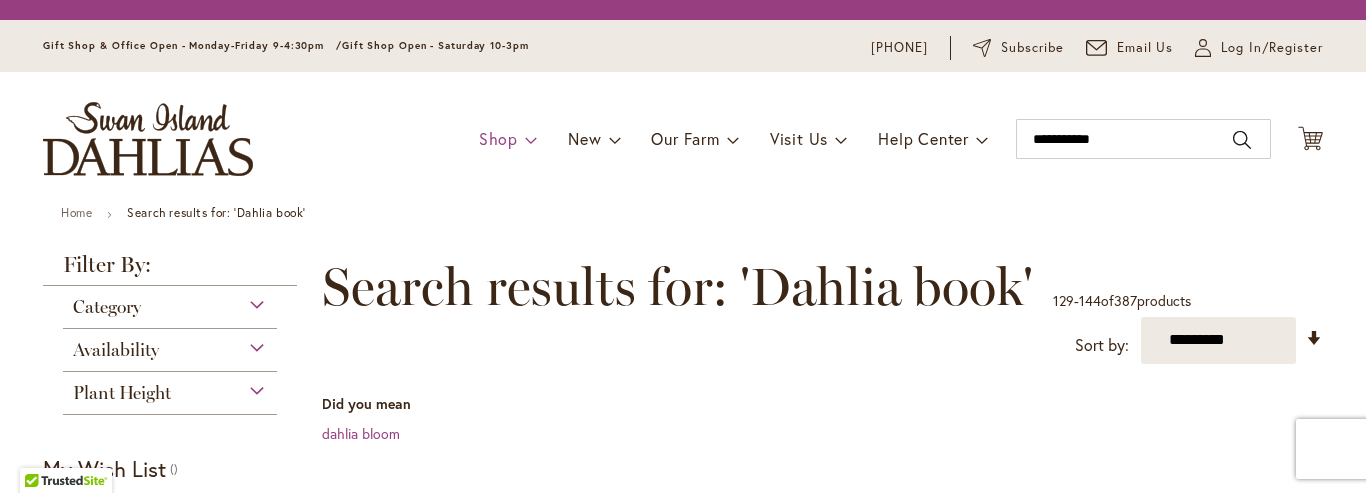 scroll, scrollTop: 0, scrollLeft: 0, axis: both 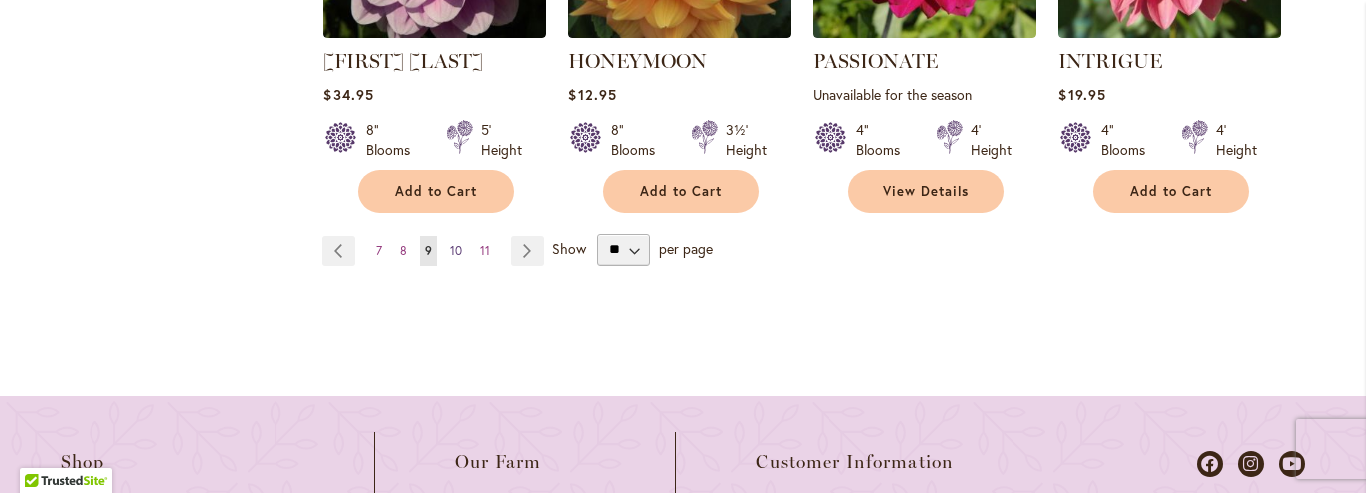 click on "10" at bounding box center (456, 250) 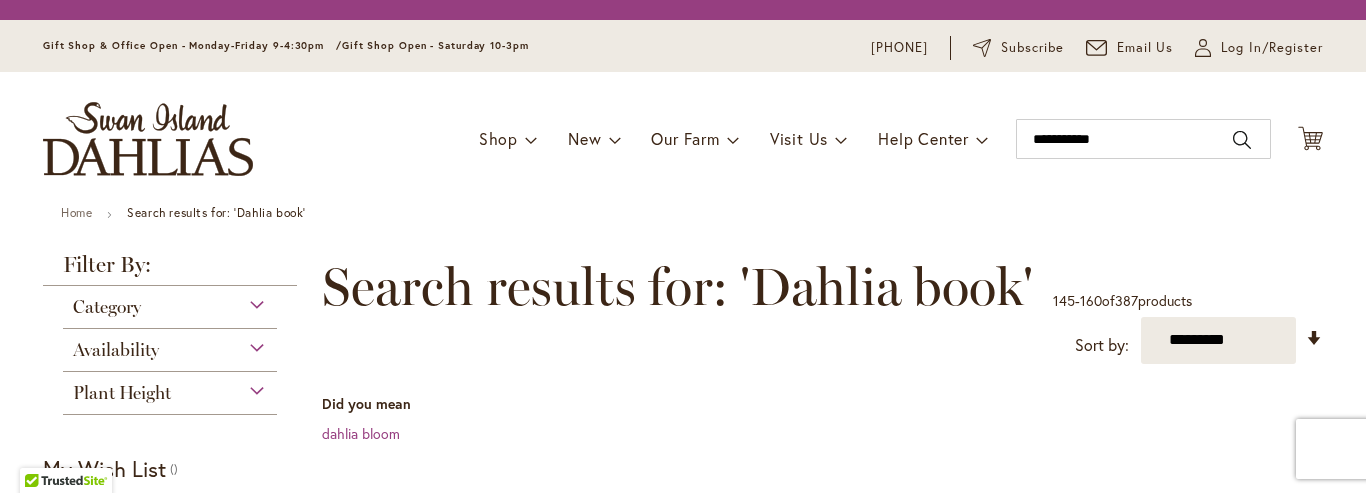 scroll, scrollTop: 0, scrollLeft: 0, axis: both 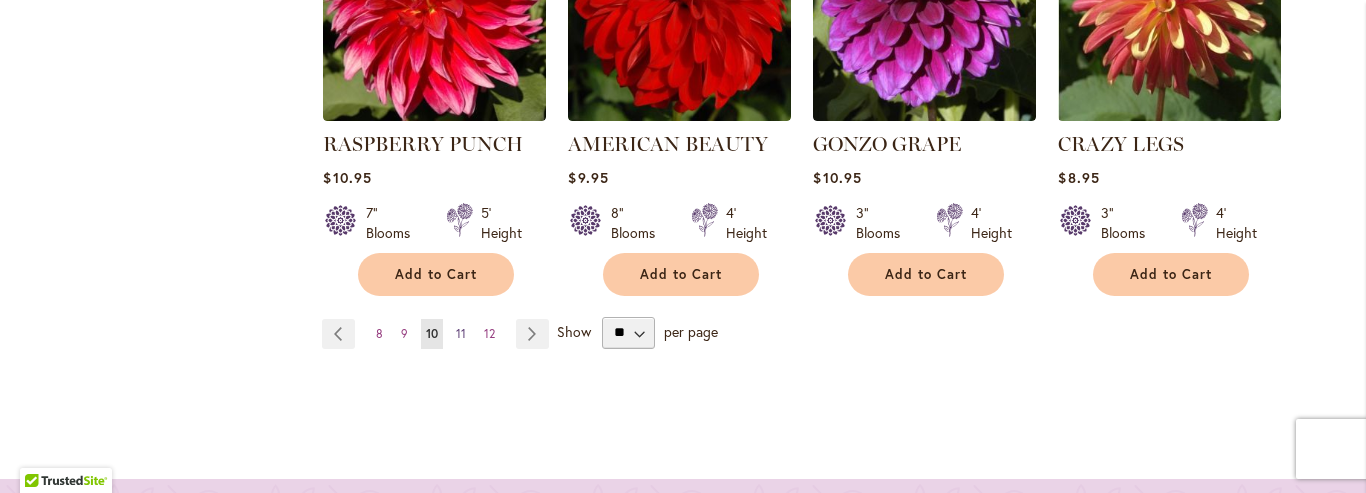 click on "11" at bounding box center [461, 333] 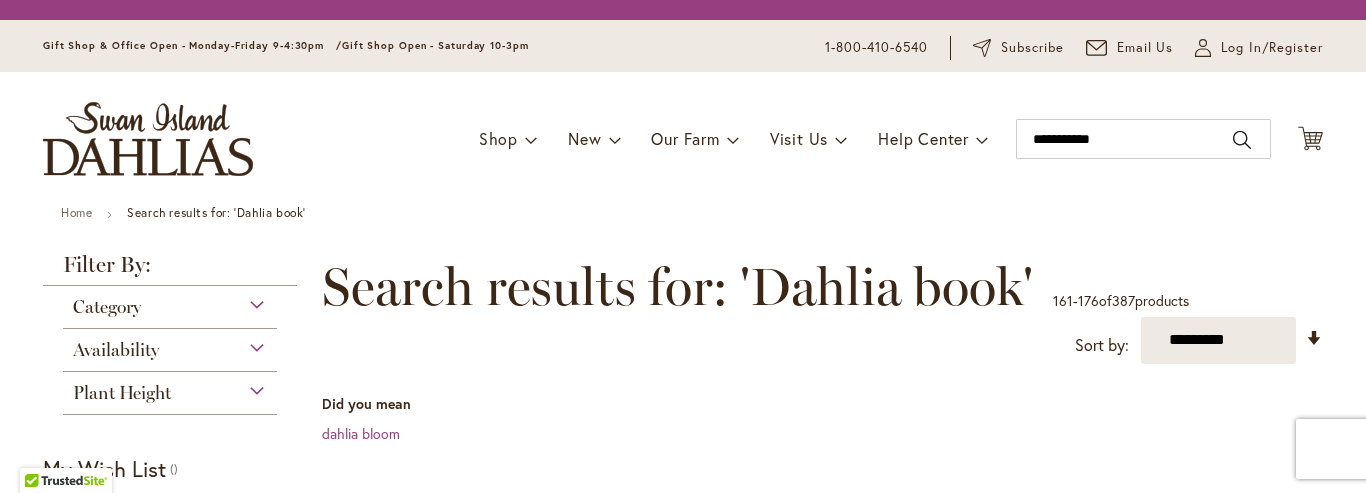 scroll, scrollTop: 0, scrollLeft: 0, axis: both 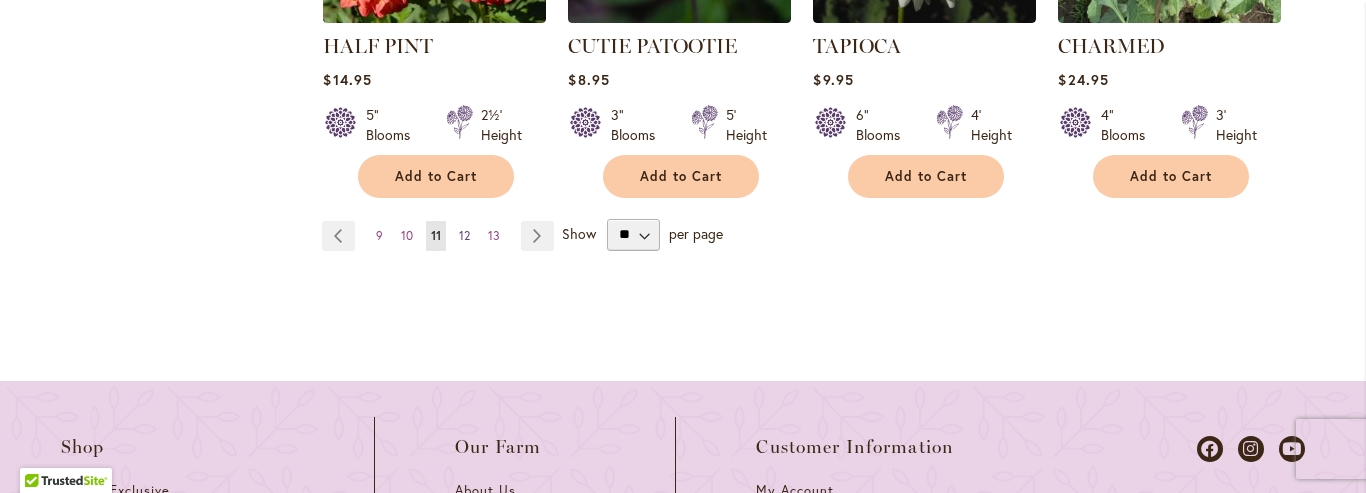 click on "12" at bounding box center (464, 235) 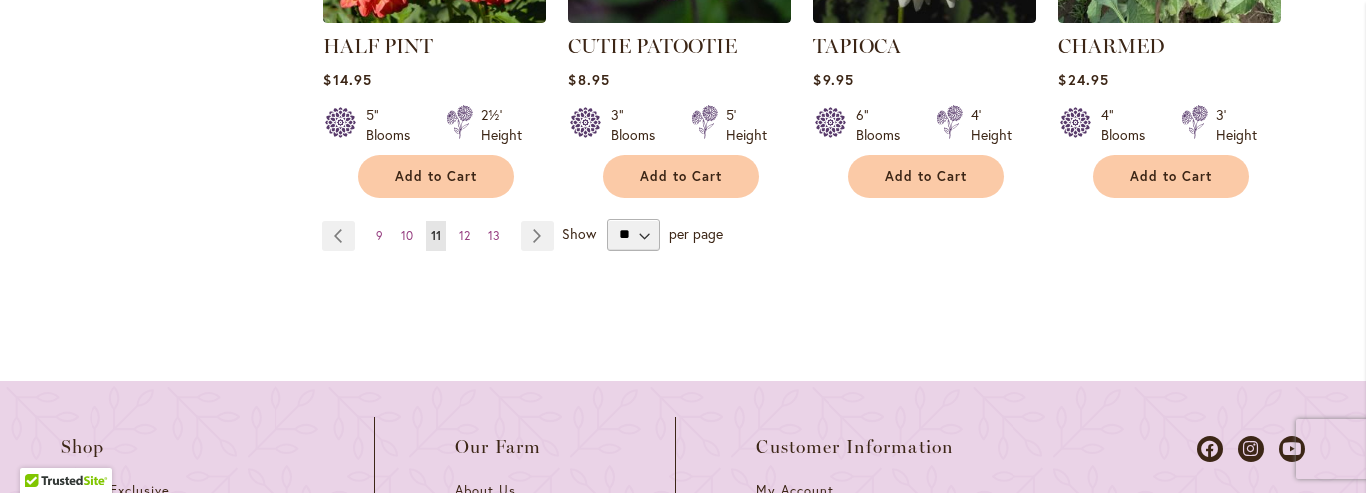 scroll, scrollTop: 2232, scrollLeft: 0, axis: vertical 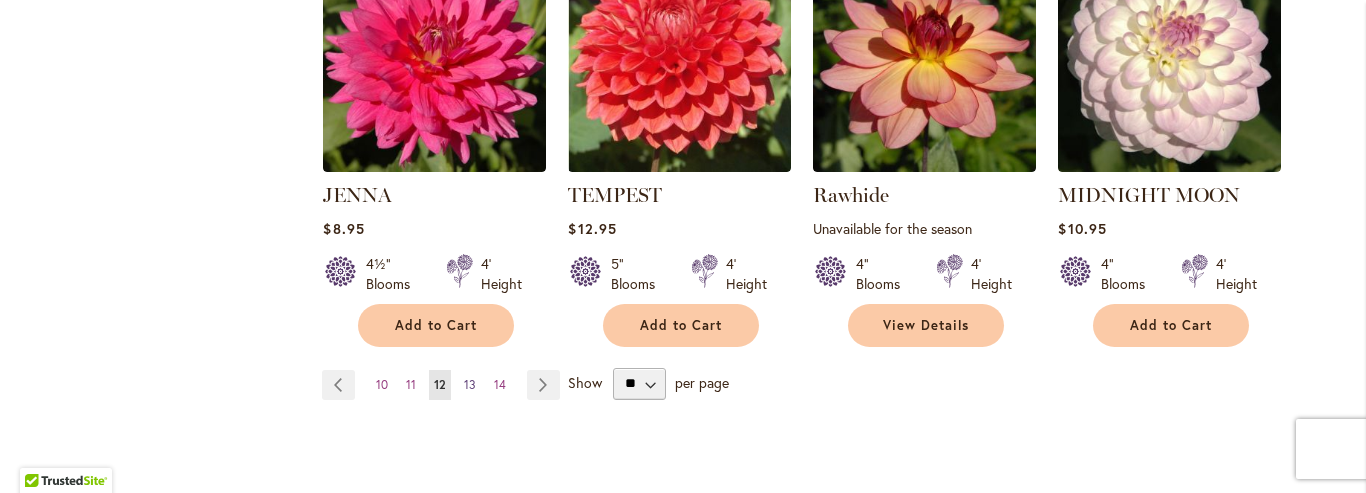 click on "13" at bounding box center (470, 384) 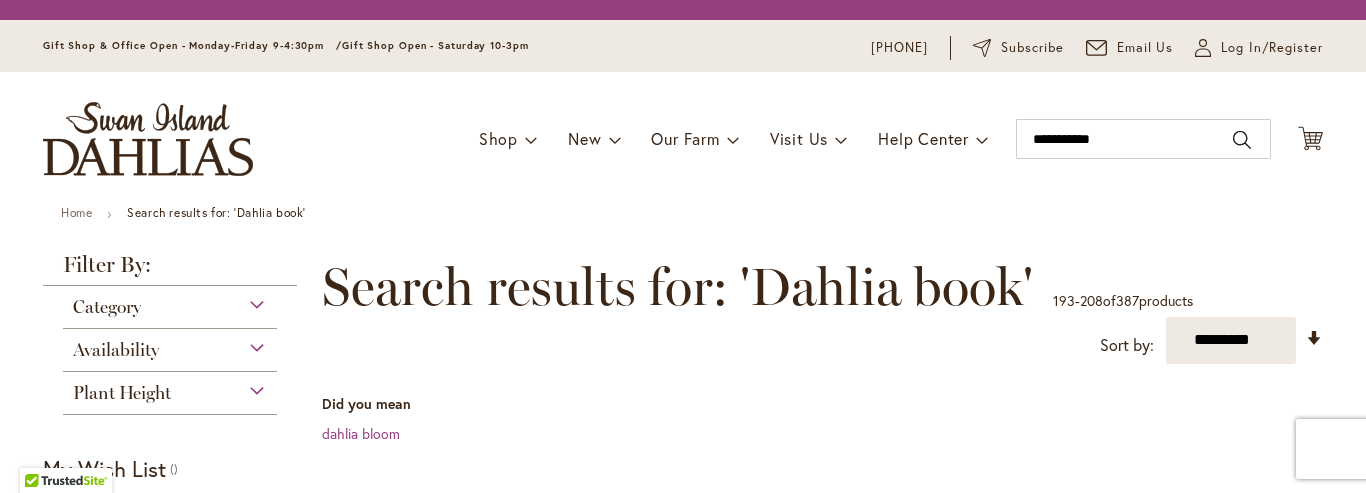 scroll, scrollTop: 0, scrollLeft: 0, axis: both 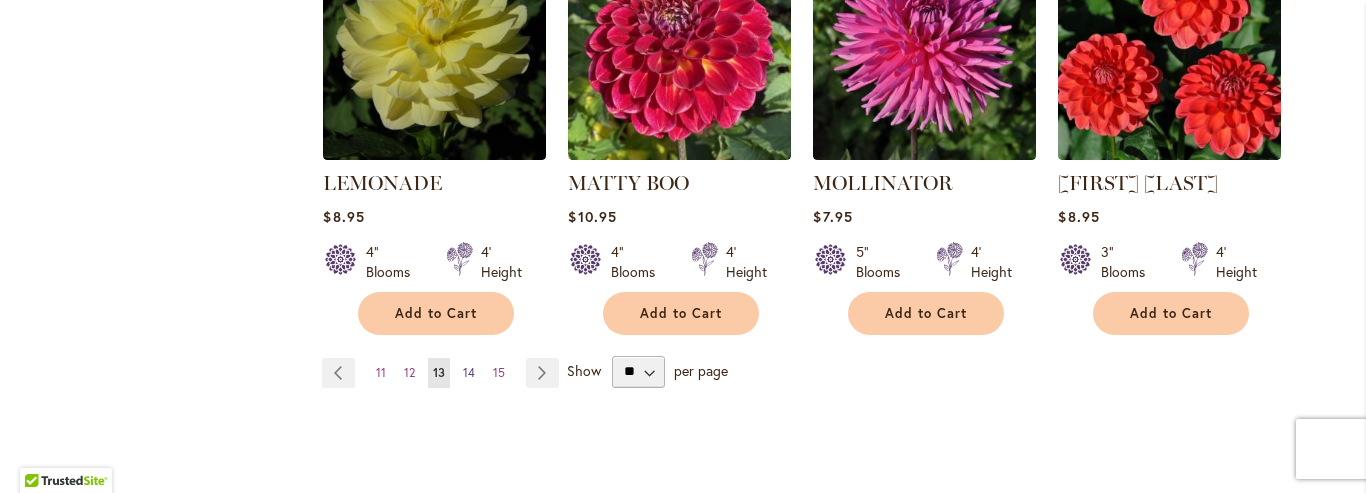 click on "14" at bounding box center [469, 372] 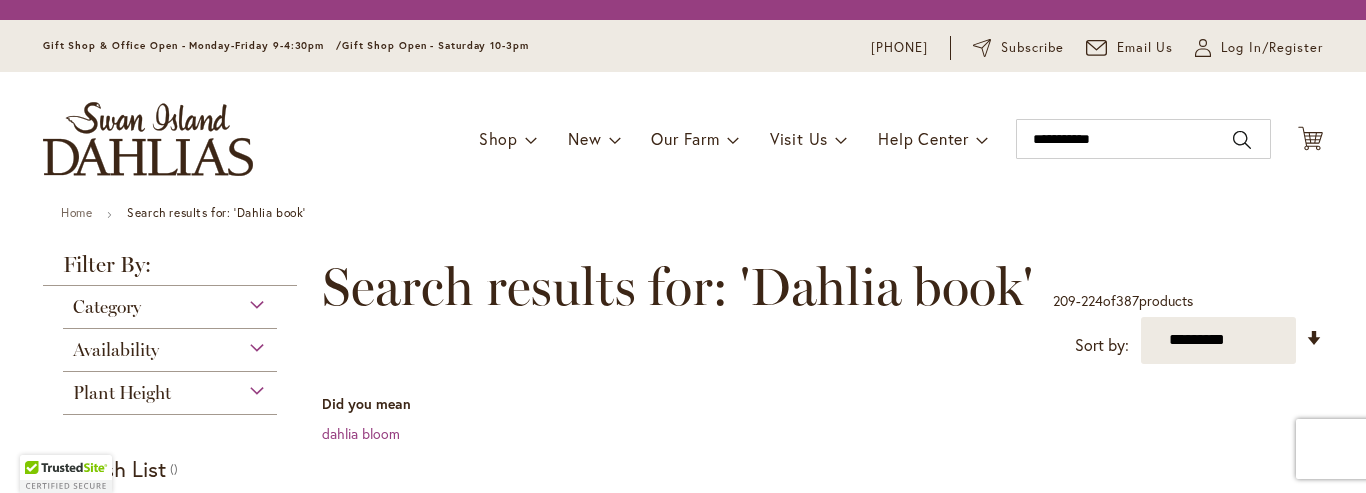 scroll, scrollTop: 0, scrollLeft: 0, axis: both 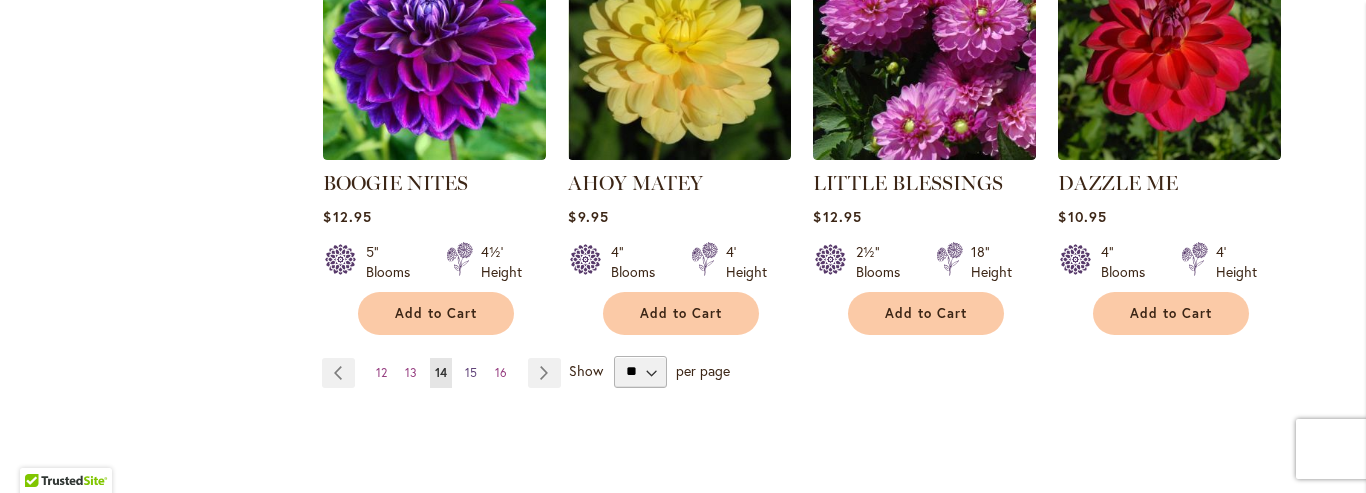 click on "15" at bounding box center (471, 372) 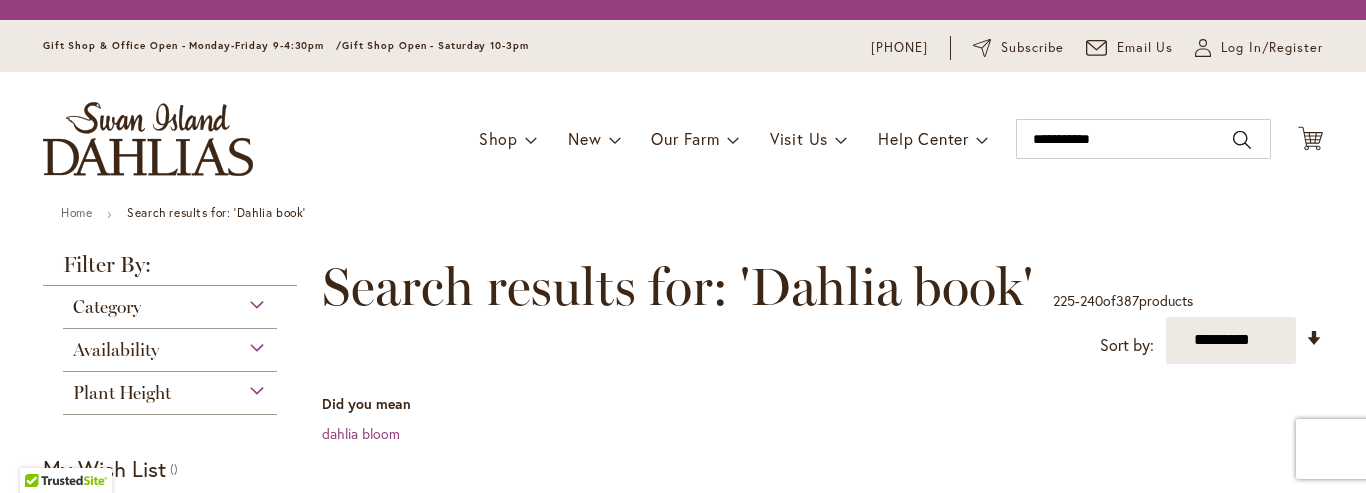 scroll, scrollTop: 0, scrollLeft: 0, axis: both 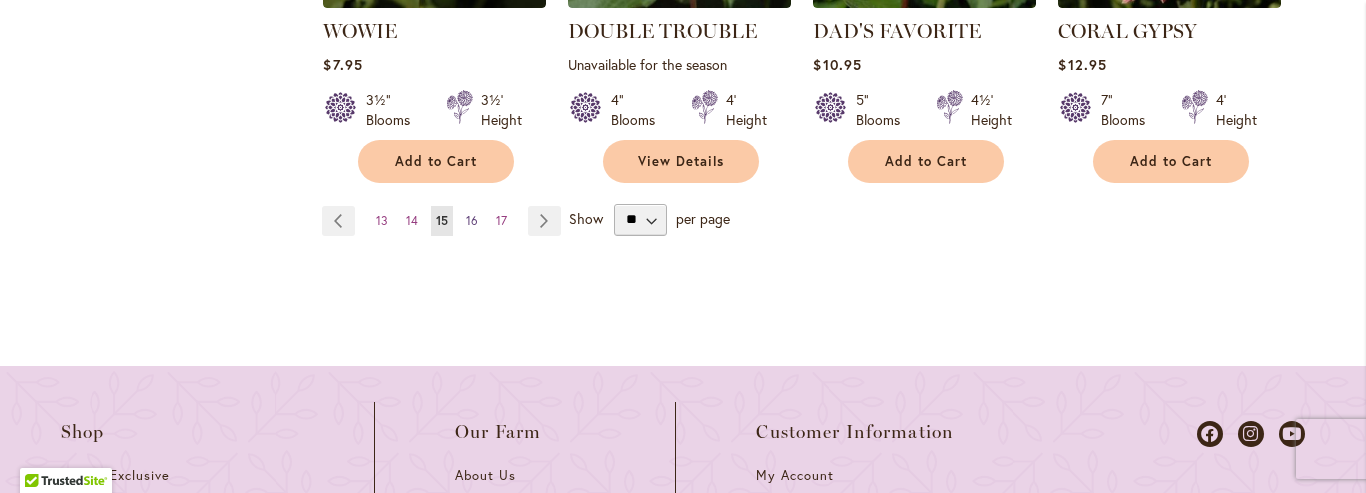 click on "16" at bounding box center [472, 220] 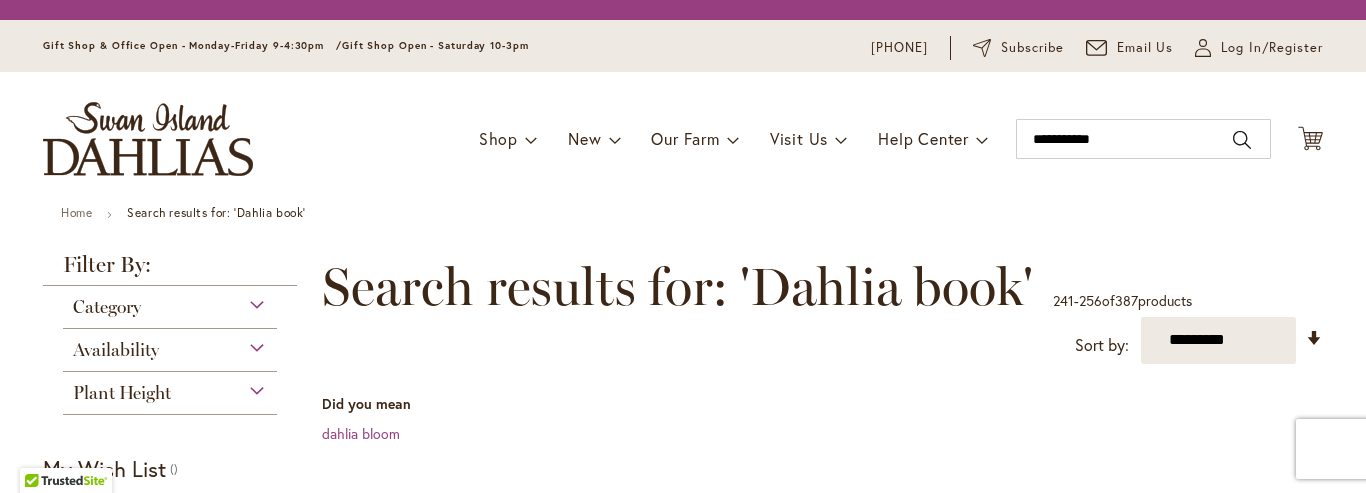 scroll, scrollTop: 0, scrollLeft: 0, axis: both 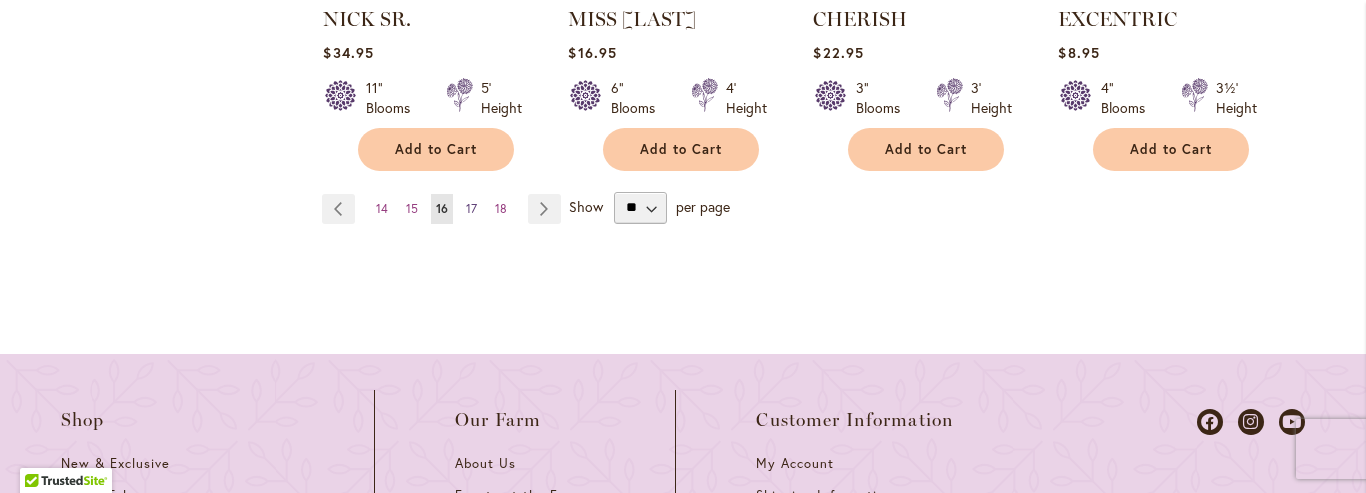 click on "17" at bounding box center (471, 208) 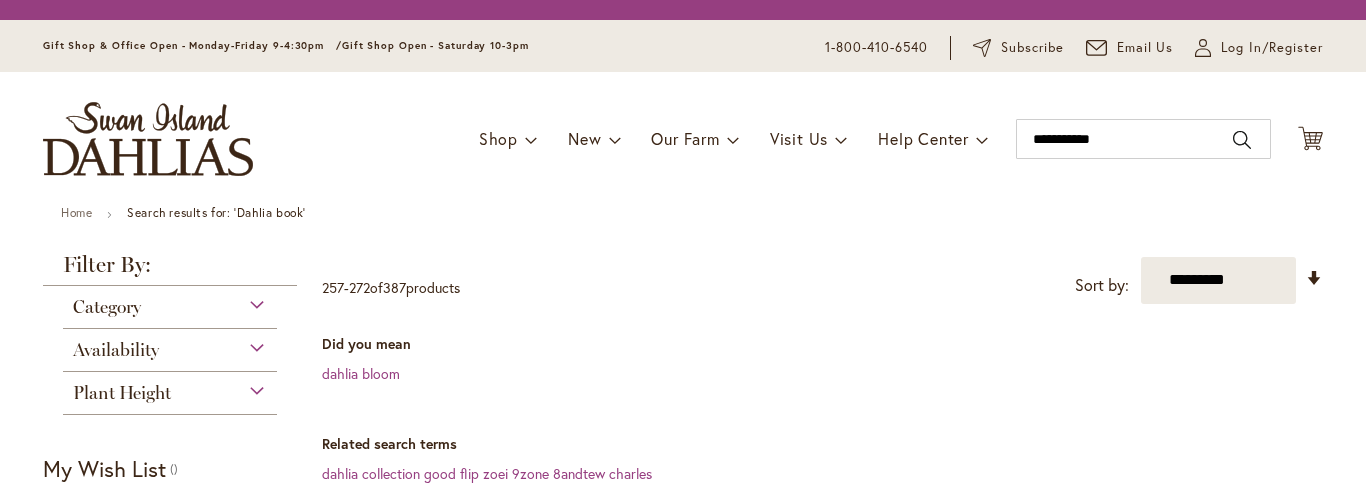 scroll, scrollTop: 0, scrollLeft: 0, axis: both 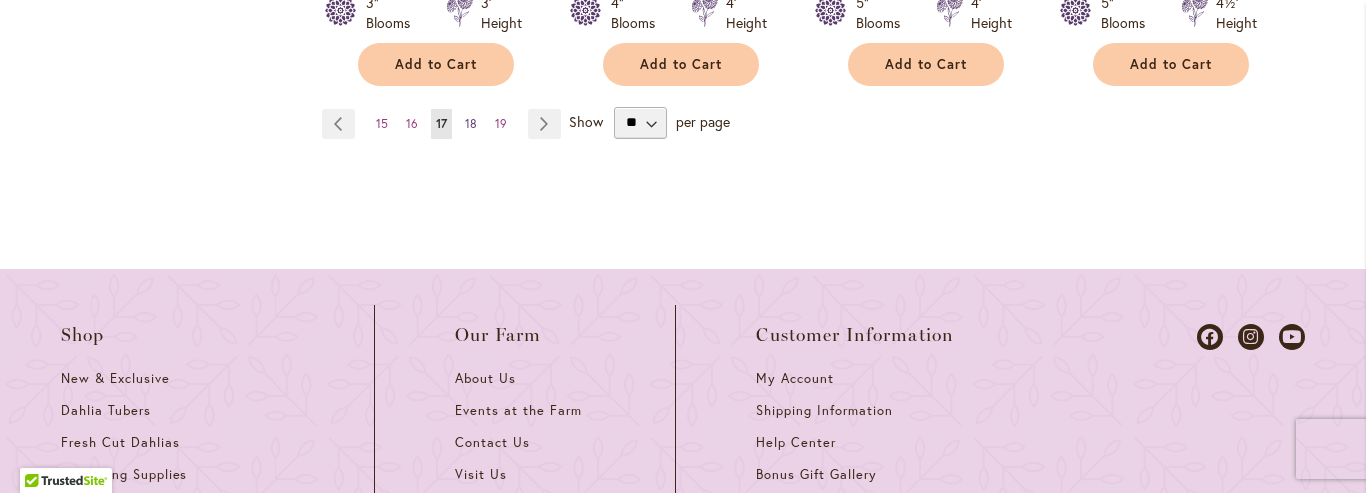 click on "18" at bounding box center [471, 123] 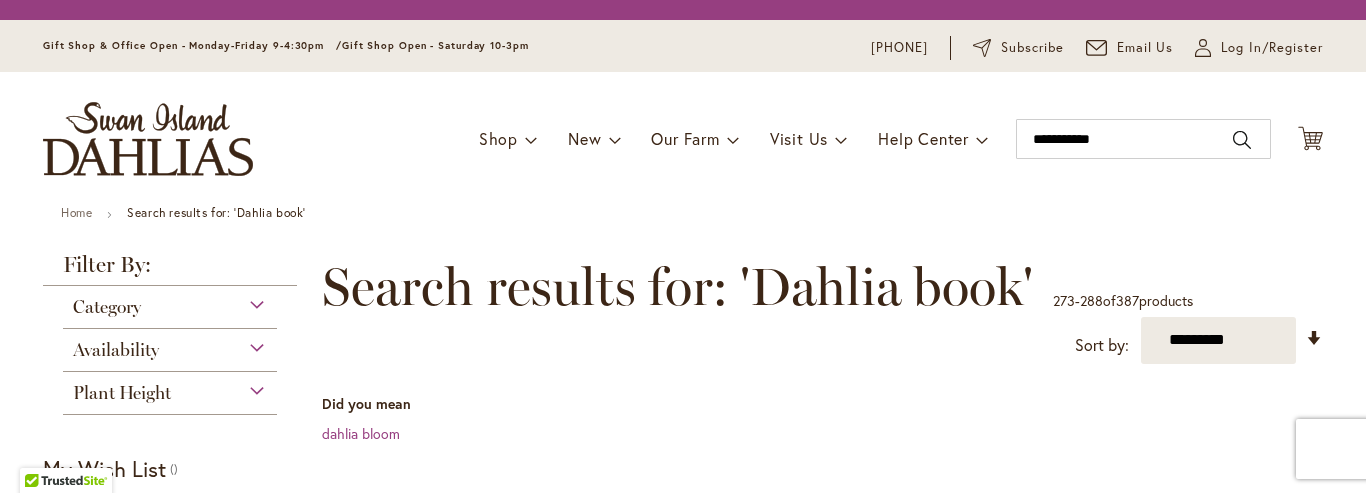 scroll, scrollTop: 0, scrollLeft: 0, axis: both 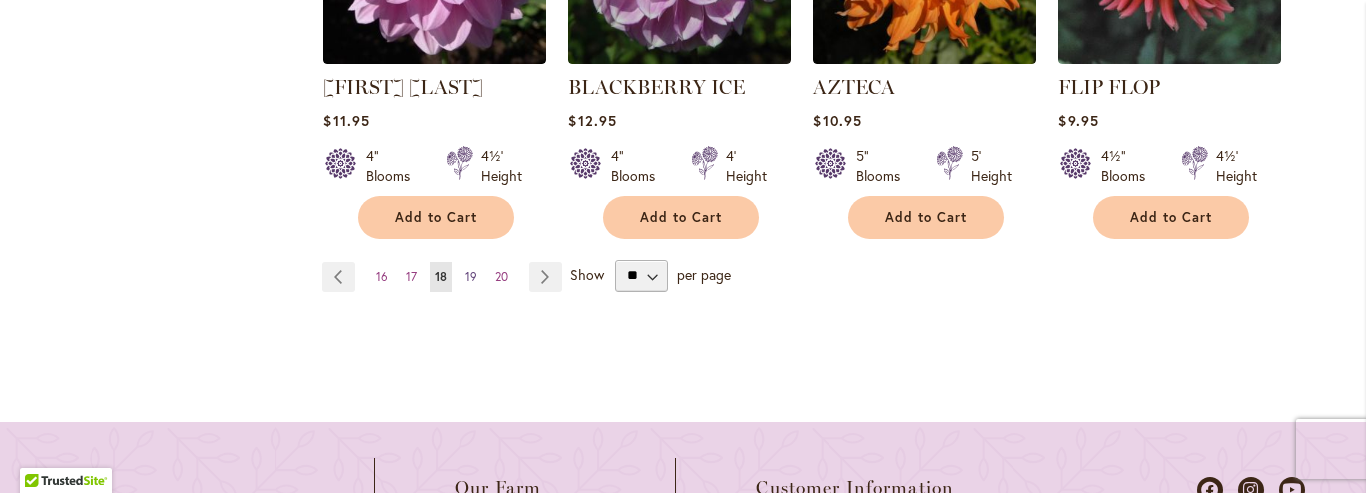 click on "19" at bounding box center (471, 276) 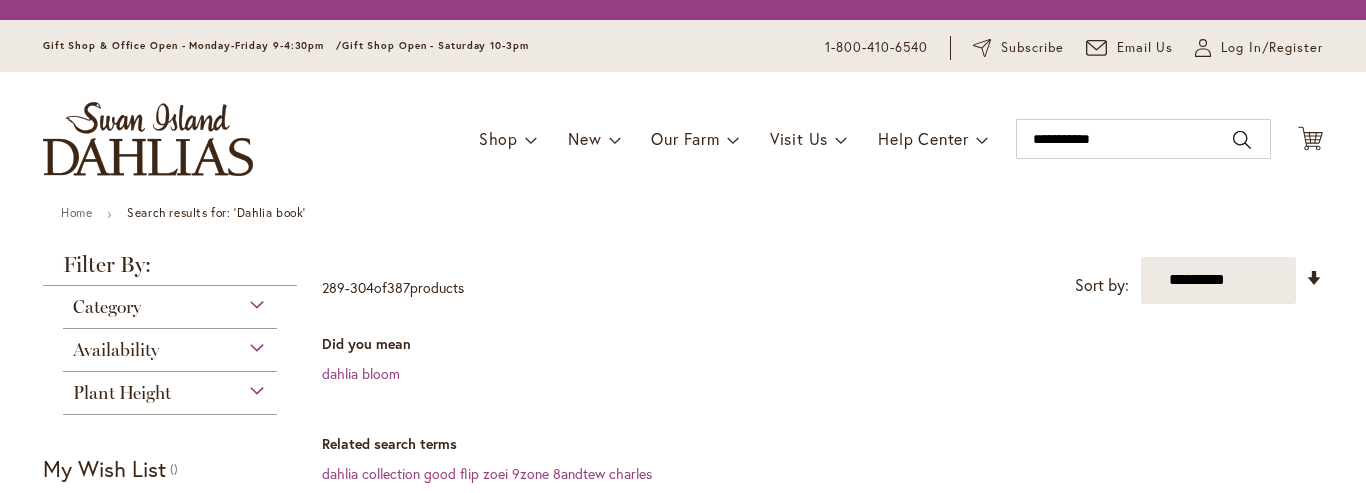 scroll, scrollTop: 0, scrollLeft: 0, axis: both 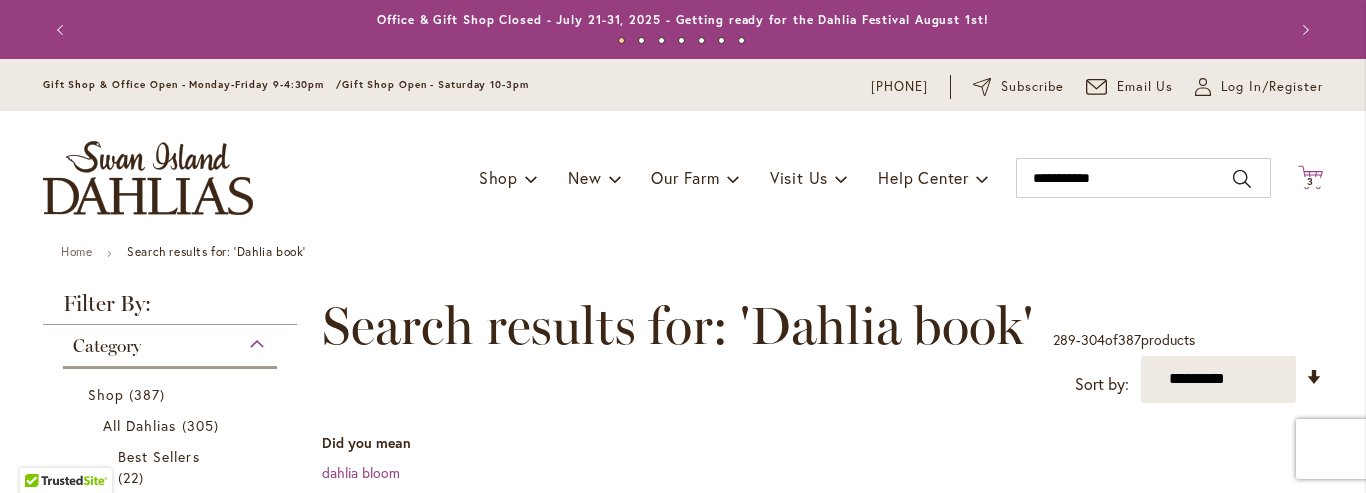 click on "Cart
.cls-1 {
fill: #231f20;
}" 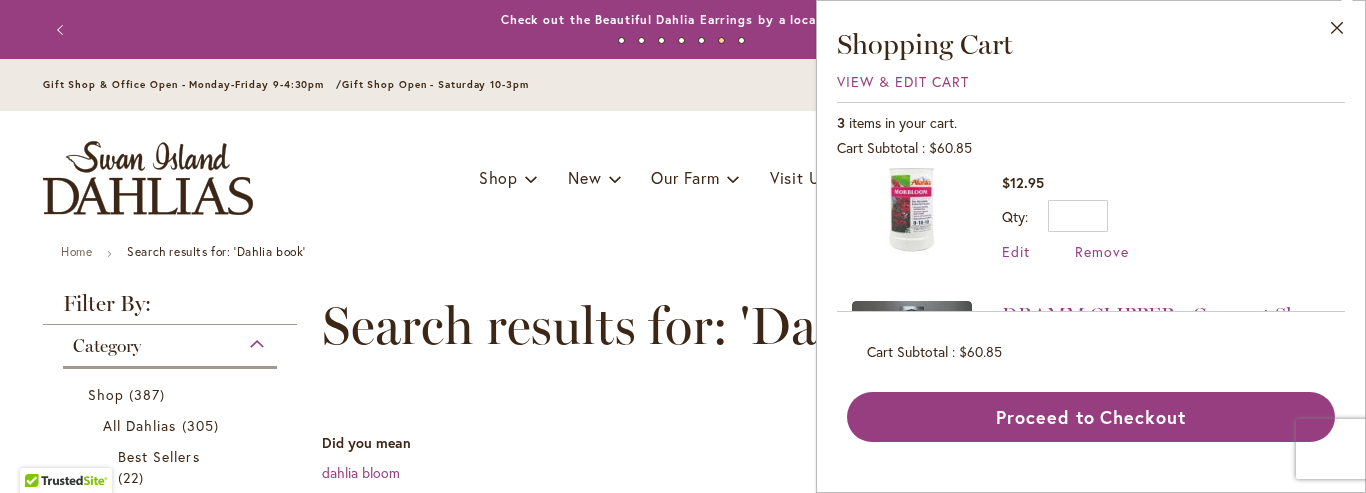 scroll, scrollTop: 239, scrollLeft: 0, axis: vertical 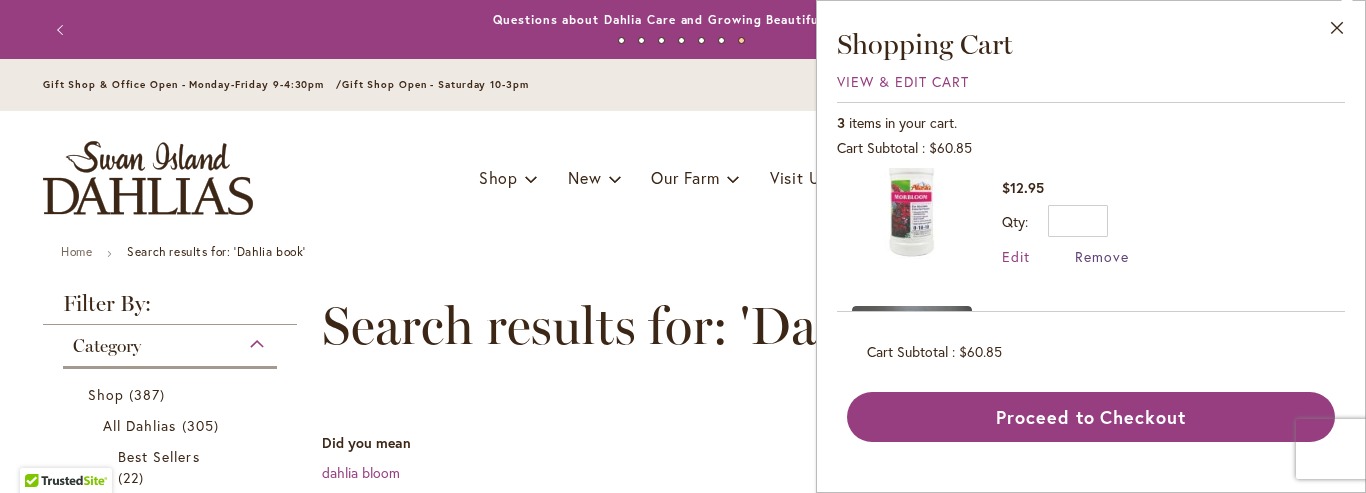 click on "Remove" at bounding box center (1102, 256) 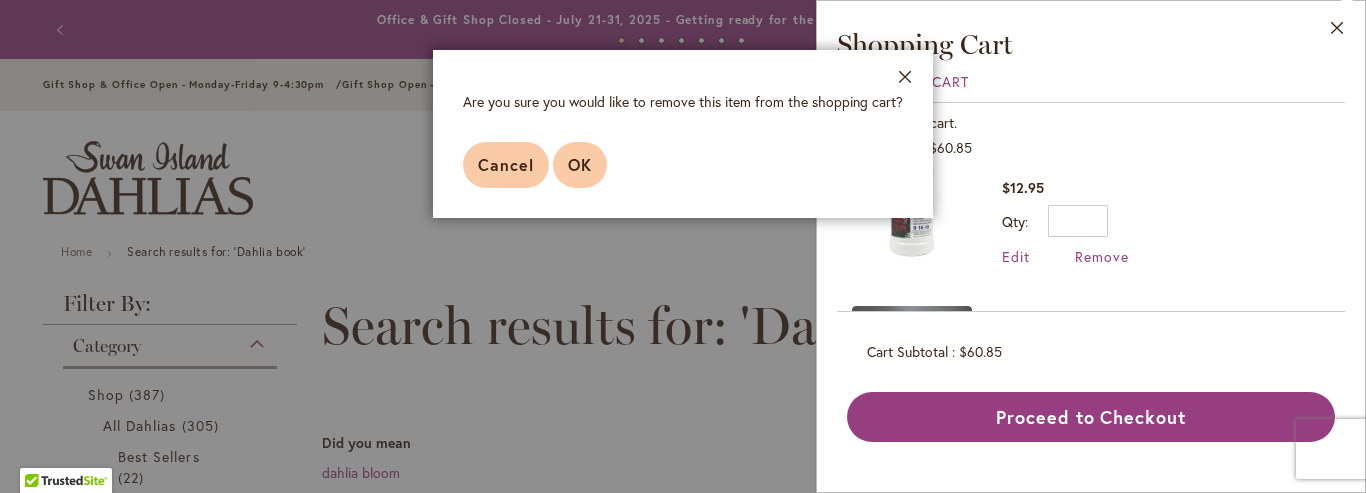 click on "OK" at bounding box center (580, 164) 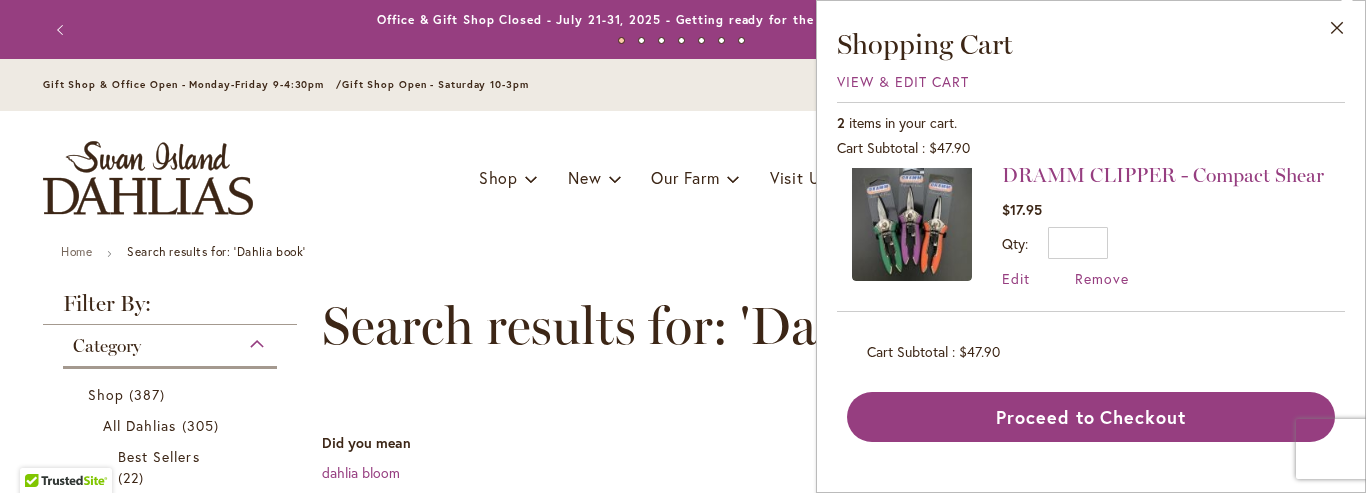 scroll, scrollTop: 229, scrollLeft: 0, axis: vertical 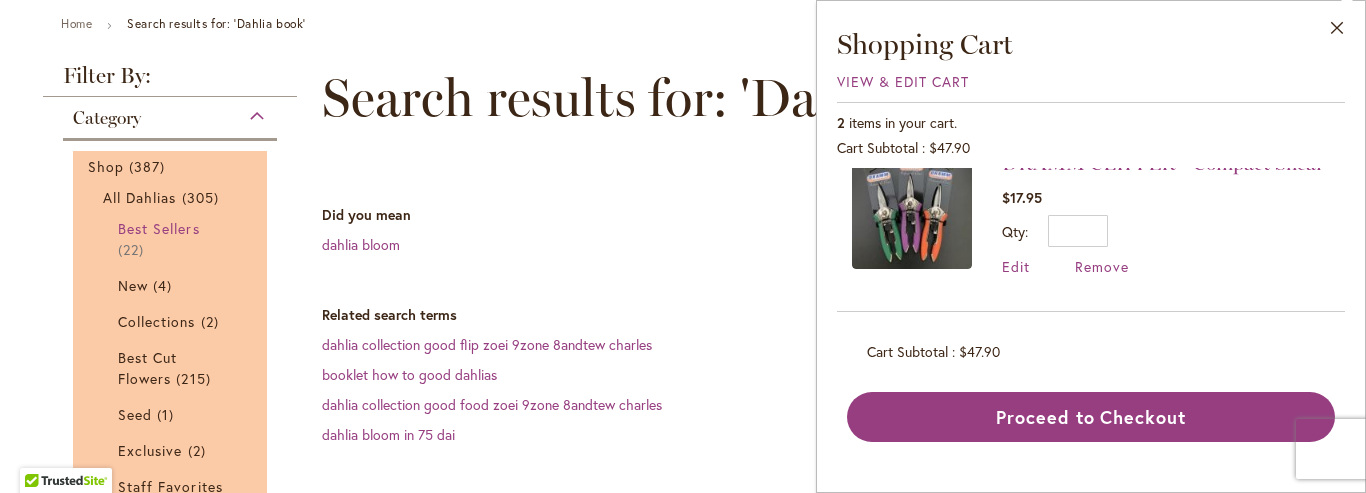 click on "Best Sellers" at bounding box center [159, 228] 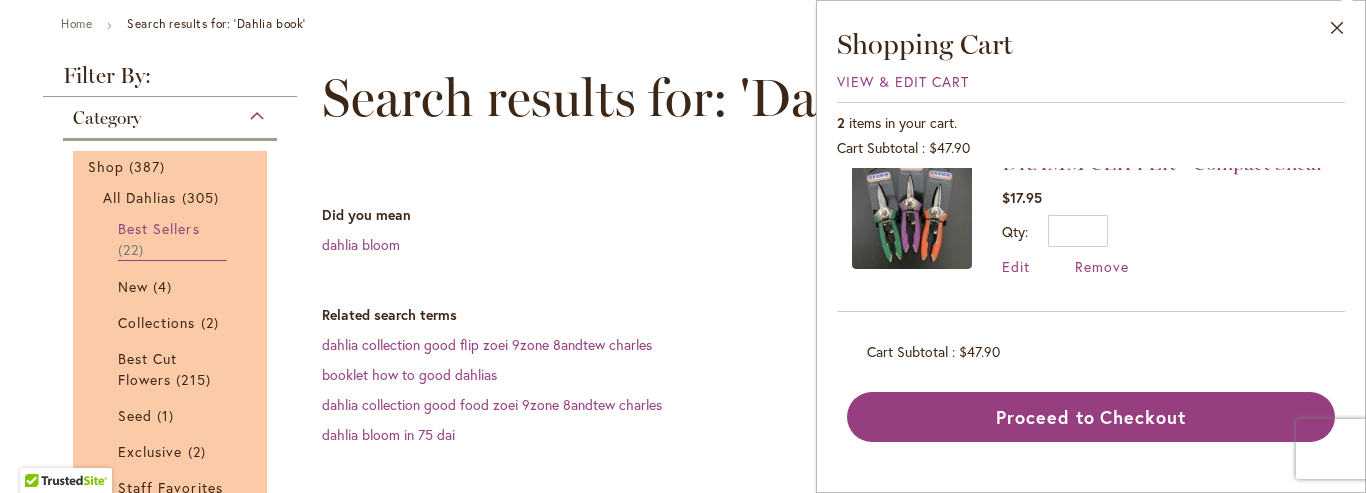 click on "Best Sellers" at bounding box center [159, 228] 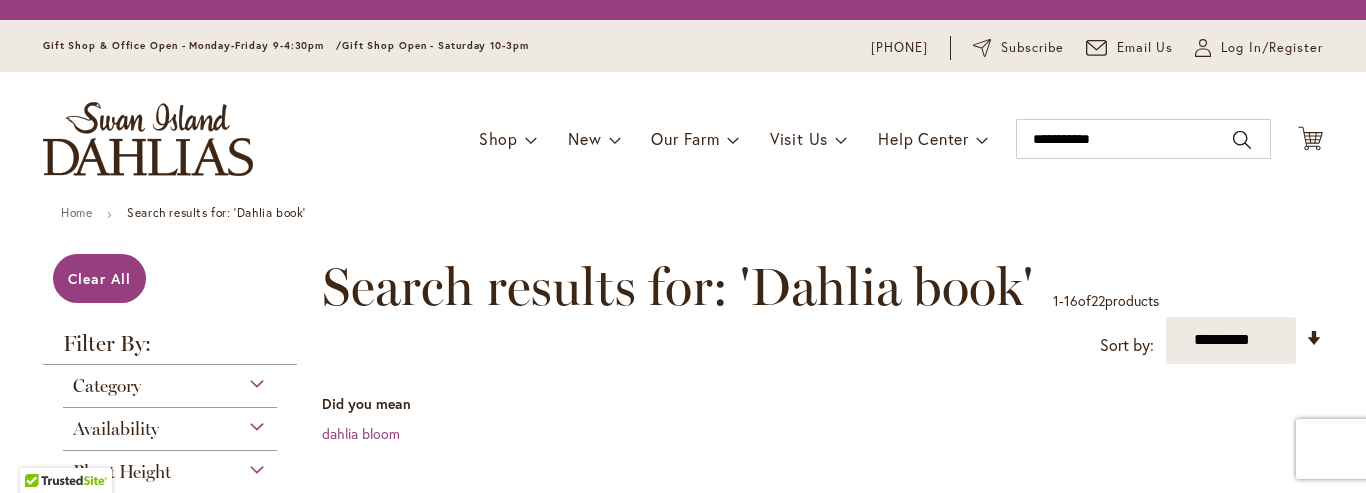 scroll, scrollTop: 0, scrollLeft: 0, axis: both 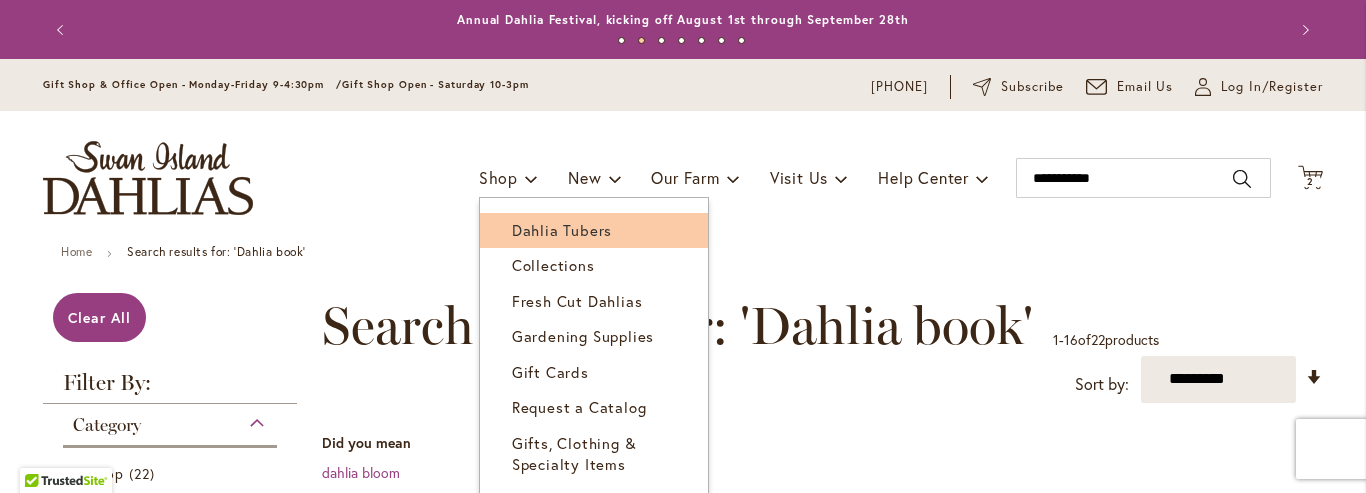 click on "Dahlia Tubers" at bounding box center [562, 230] 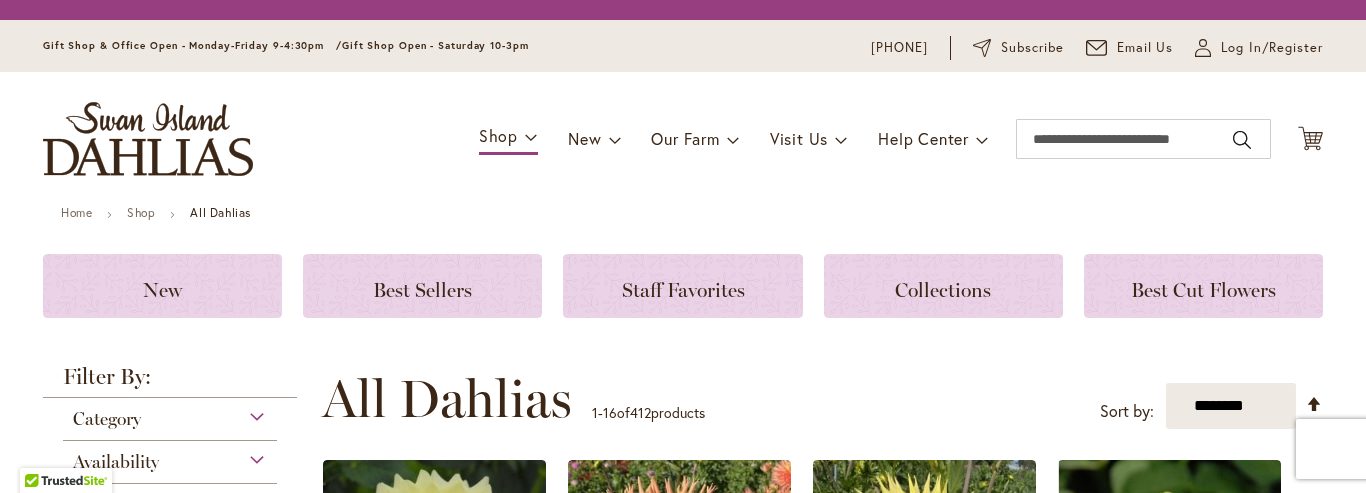 scroll, scrollTop: 0, scrollLeft: 0, axis: both 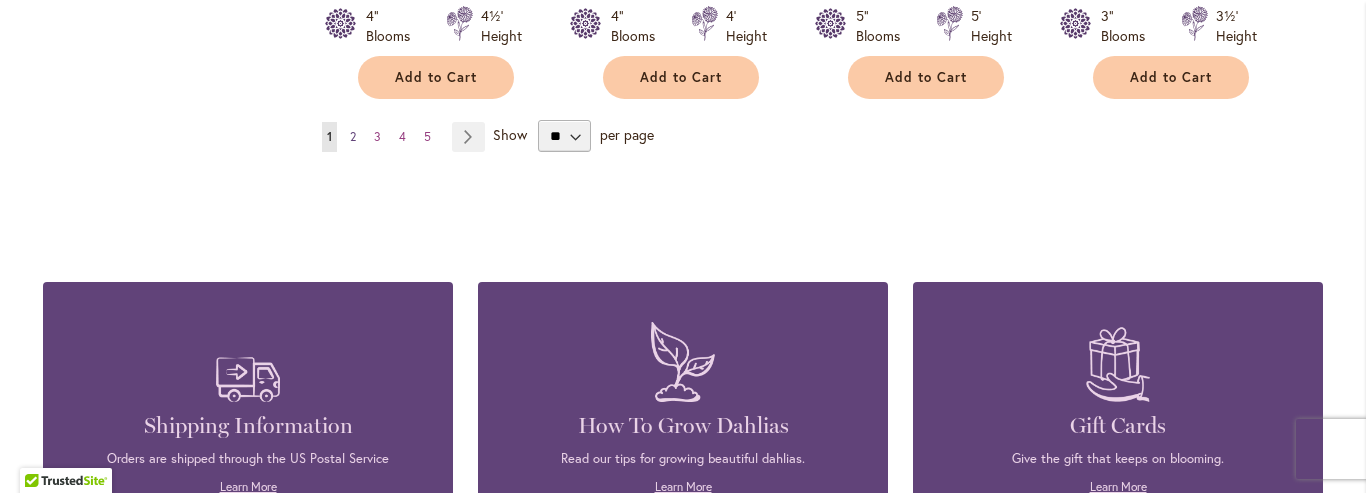 click on "2" at bounding box center (353, 136) 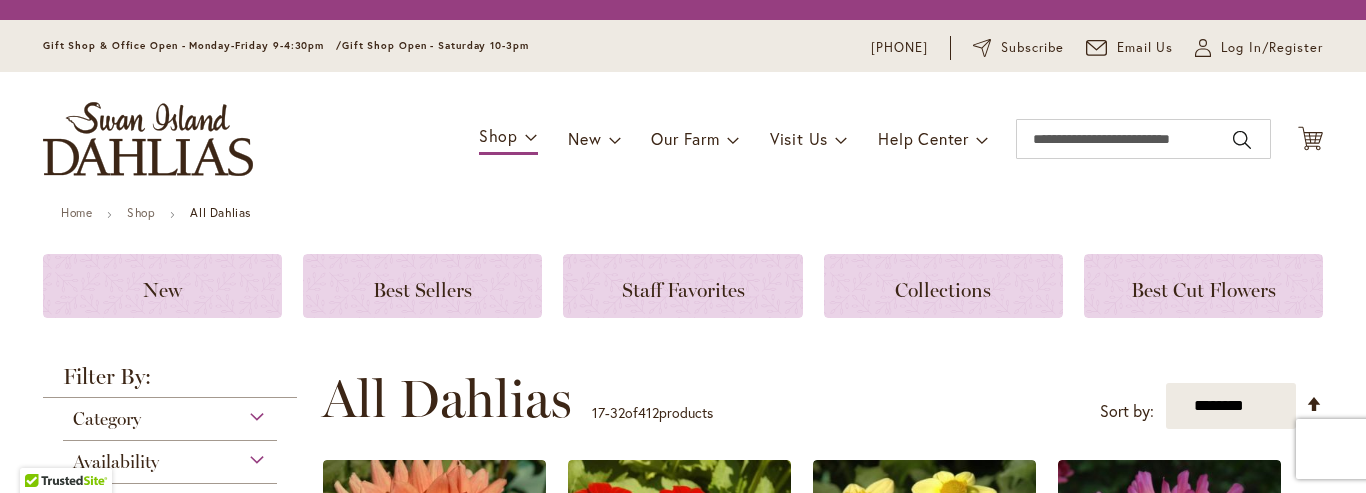 scroll, scrollTop: 0, scrollLeft: 0, axis: both 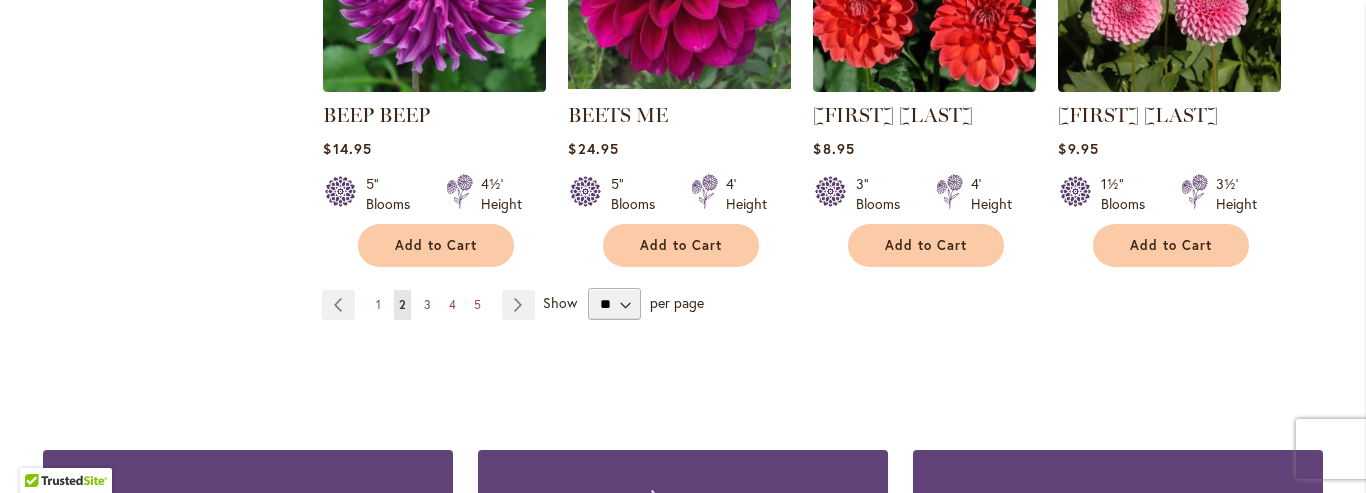 click on "3" at bounding box center (427, 304) 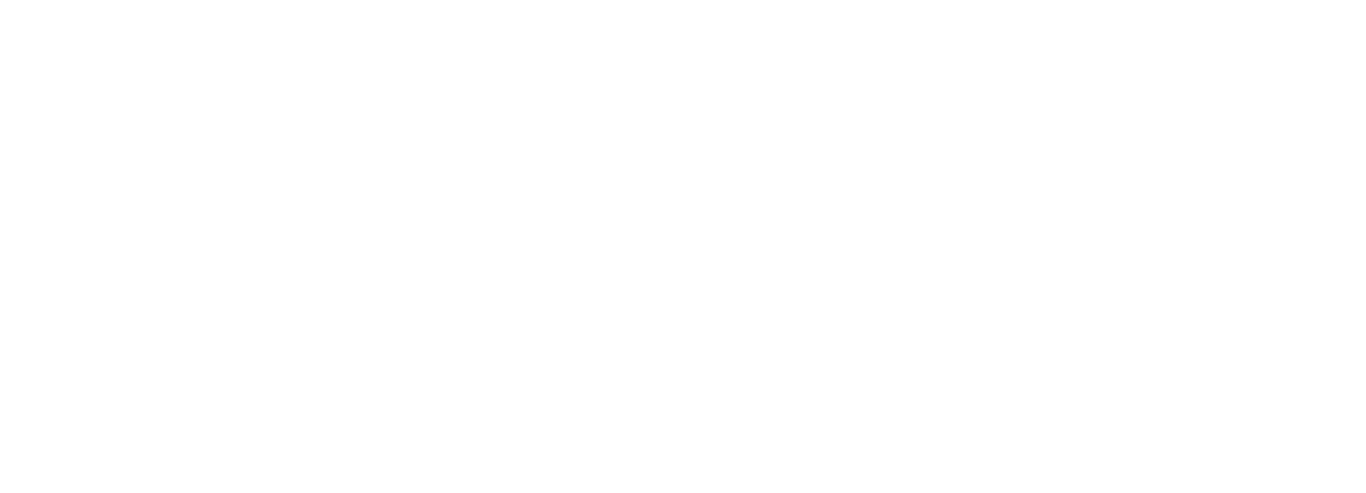 scroll, scrollTop: 0, scrollLeft: 0, axis: both 